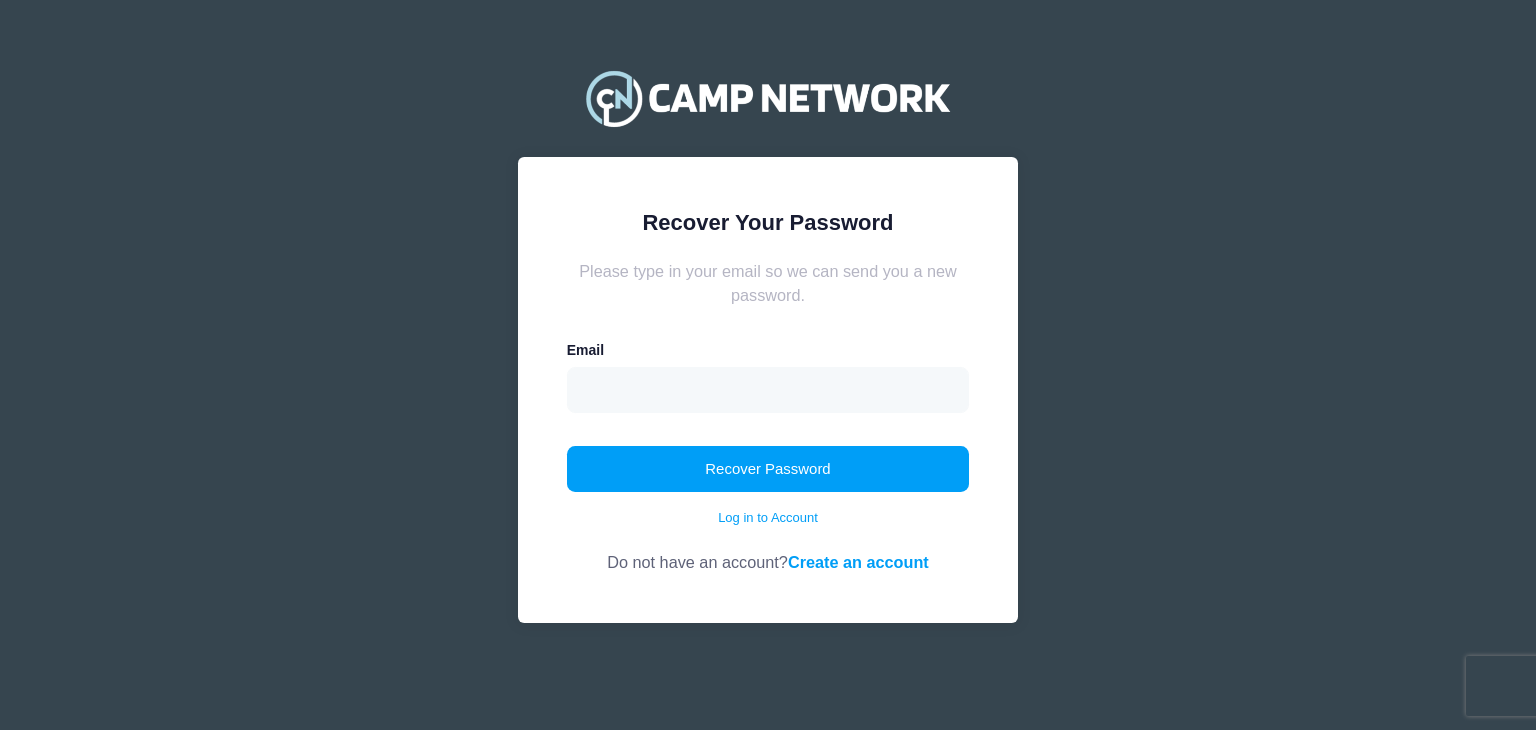 scroll, scrollTop: 0, scrollLeft: 0, axis: both 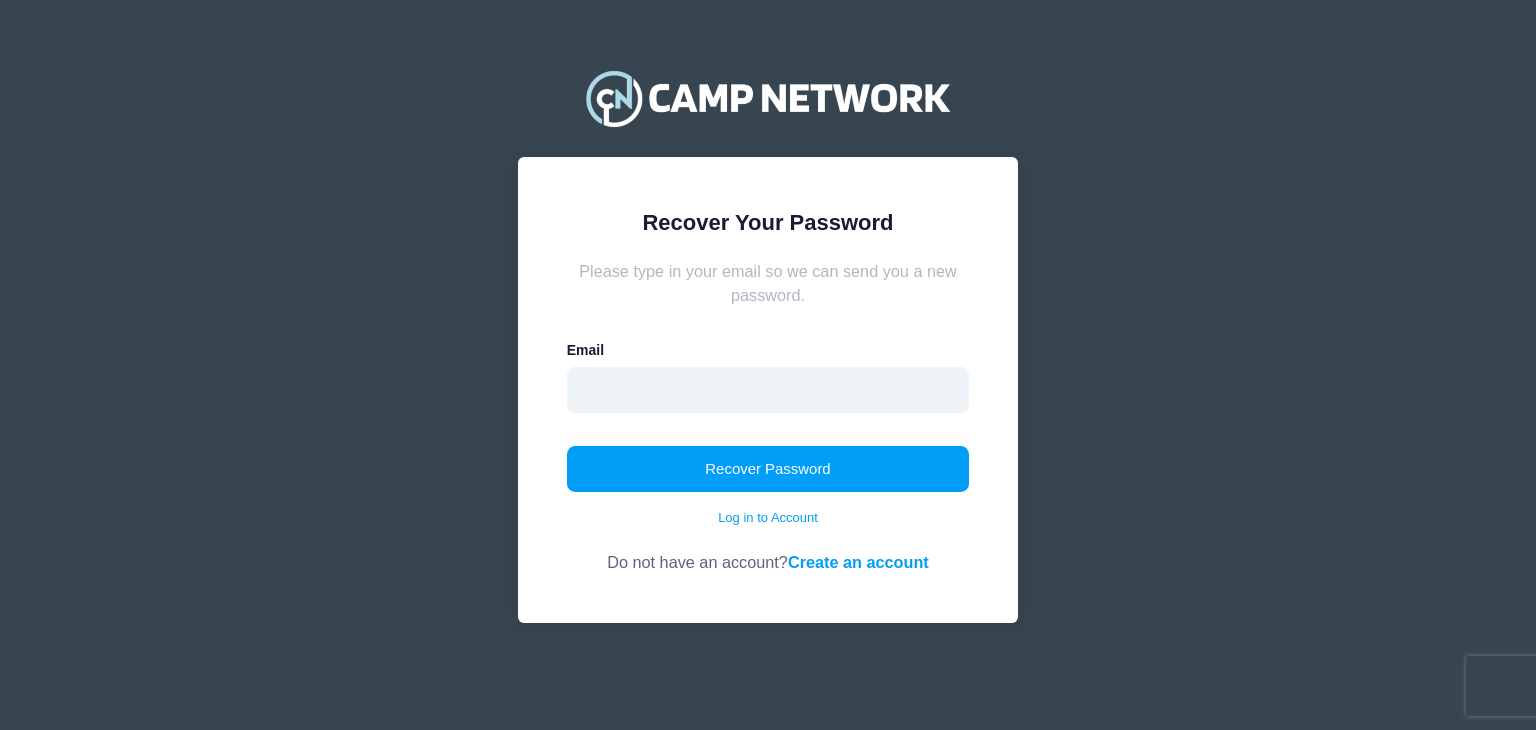 click at bounding box center (768, 390) 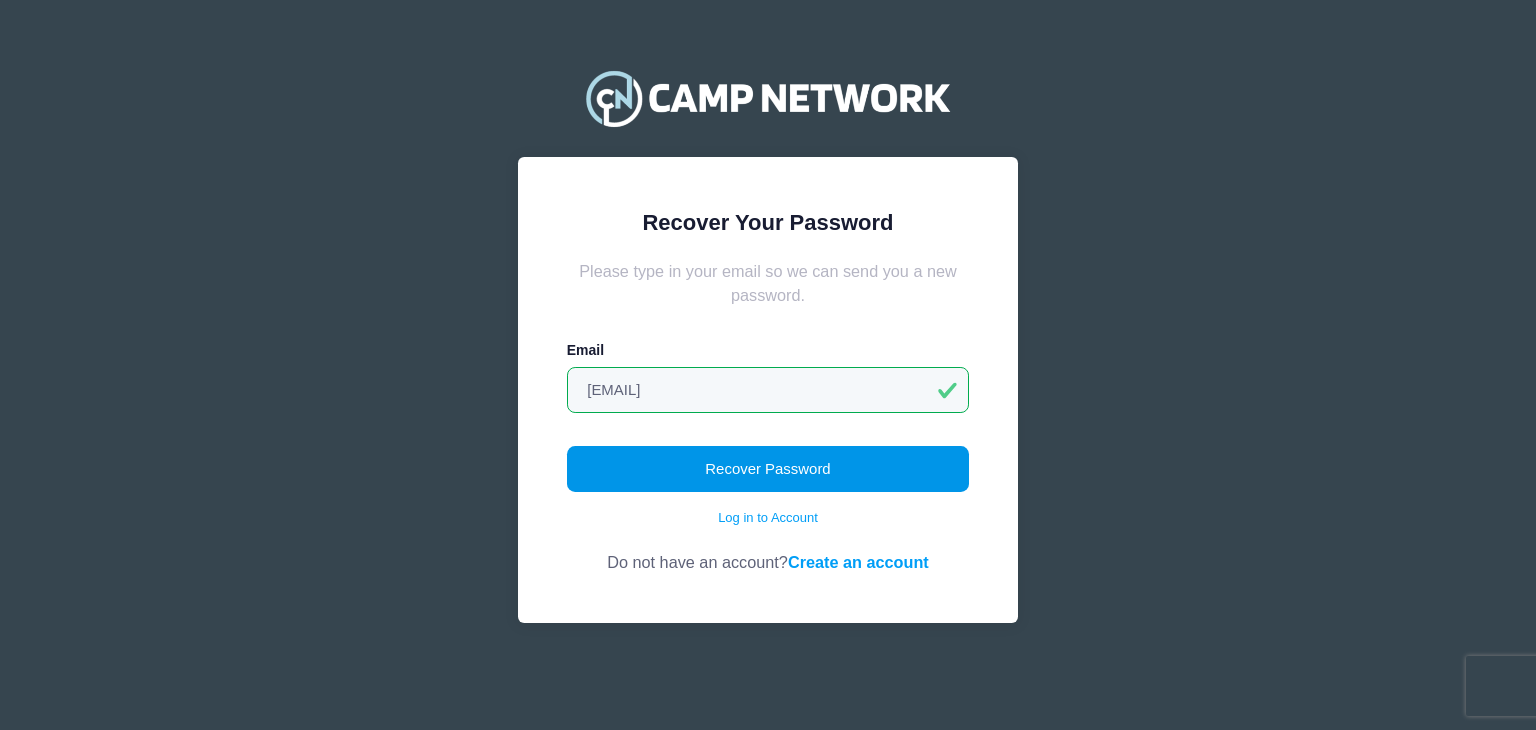 click on "Recover Password" at bounding box center (768, 469) 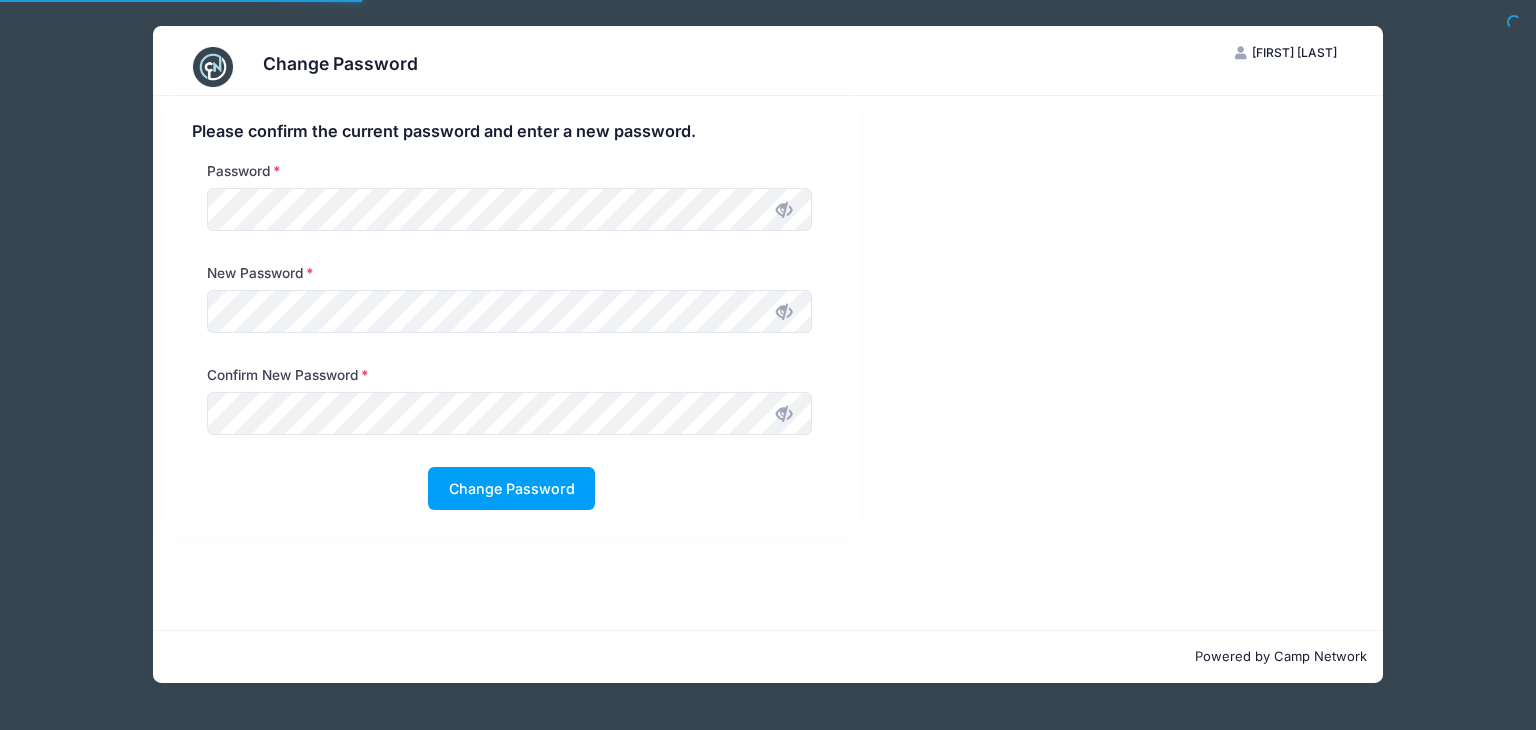 scroll, scrollTop: 0, scrollLeft: 0, axis: both 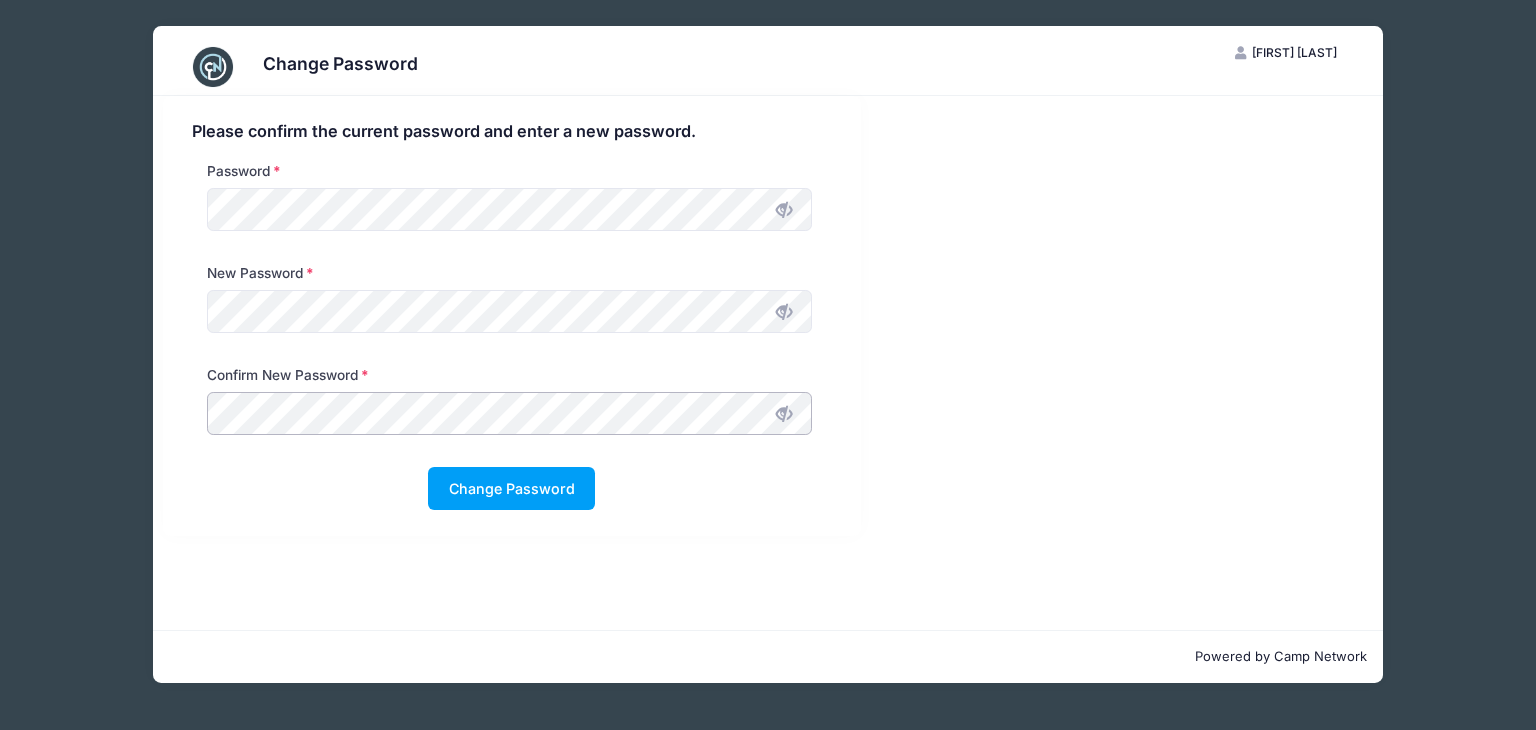 click on "Change Password" at bounding box center (511, 488) 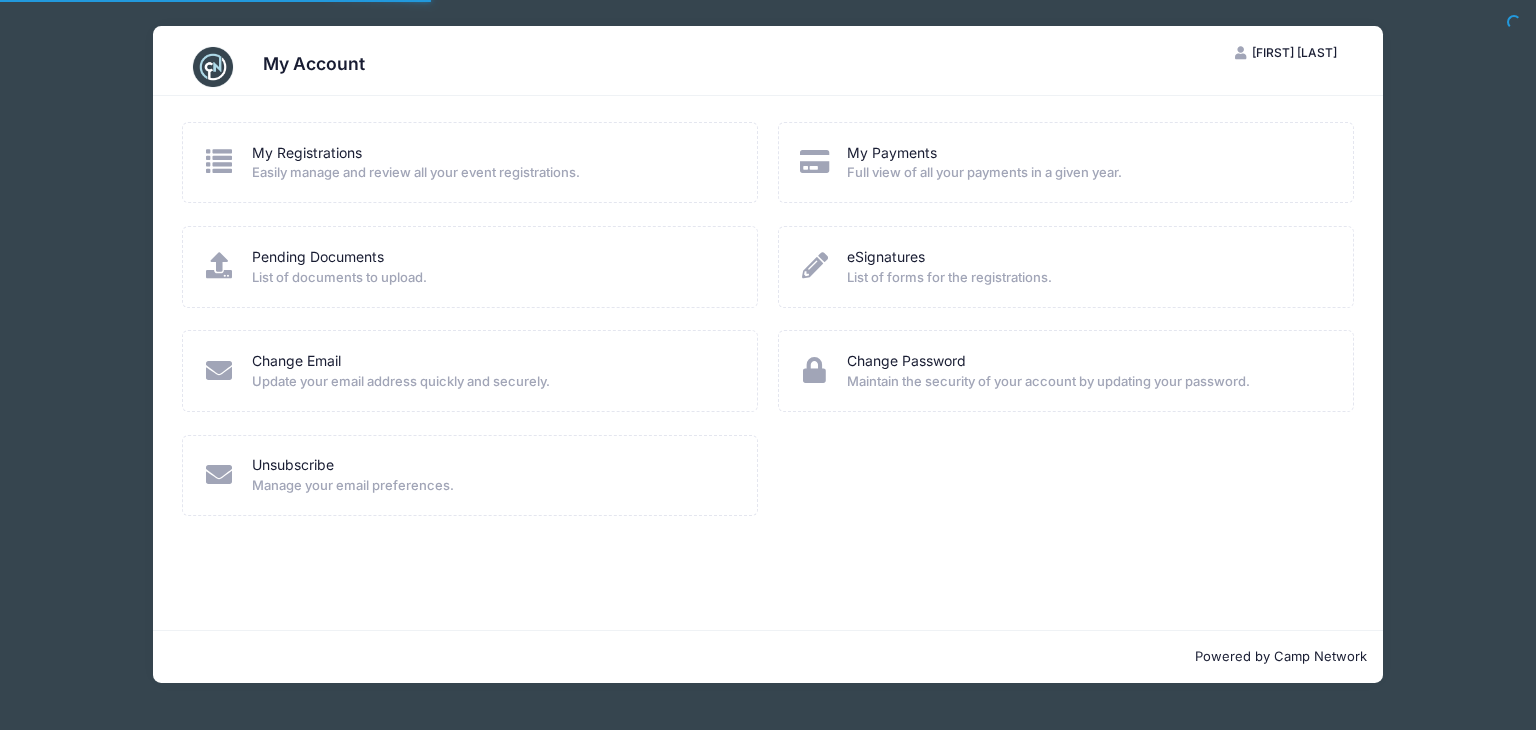 scroll, scrollTop: 0, scrollLeft: 0, axis: both 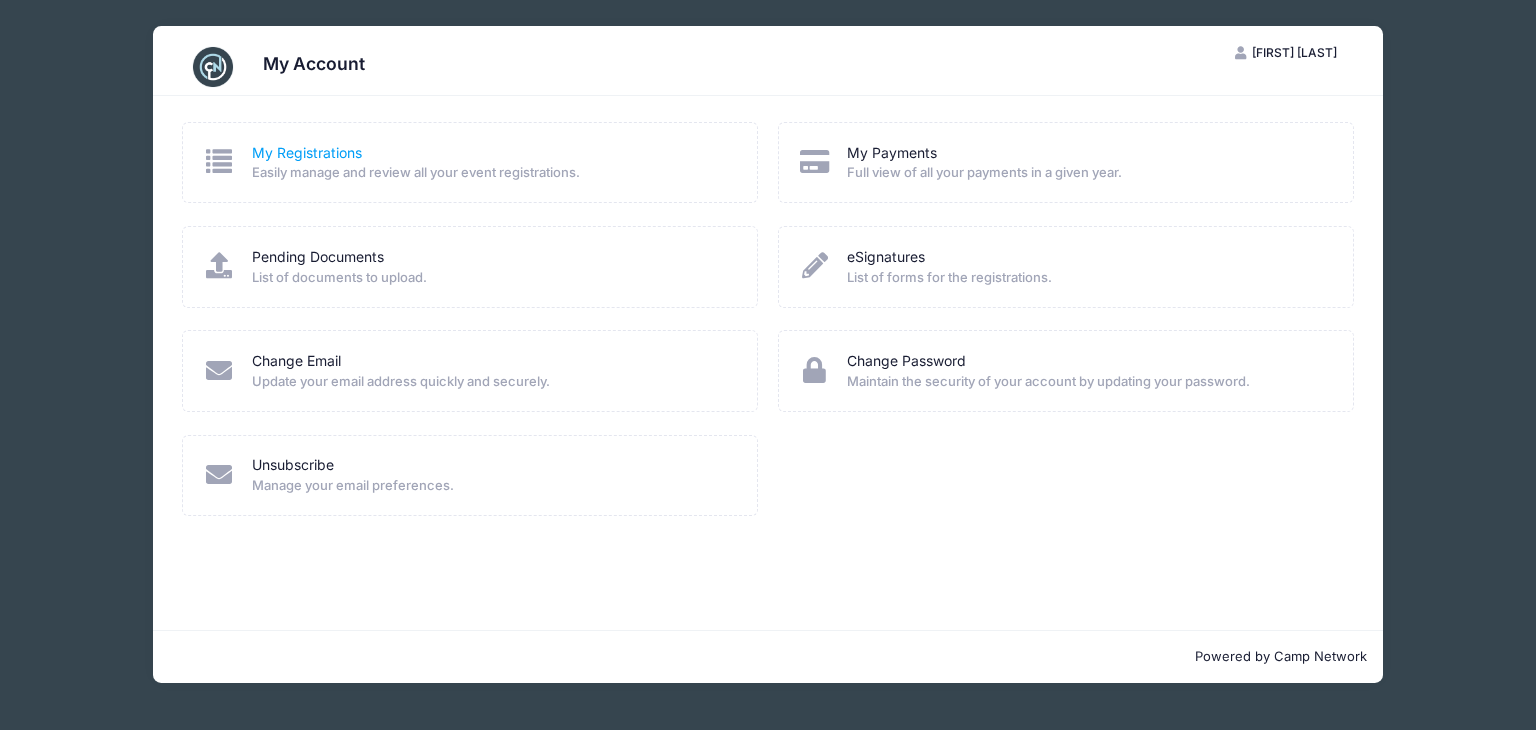 click on "My Registrations" at bounding box center (307, 153) 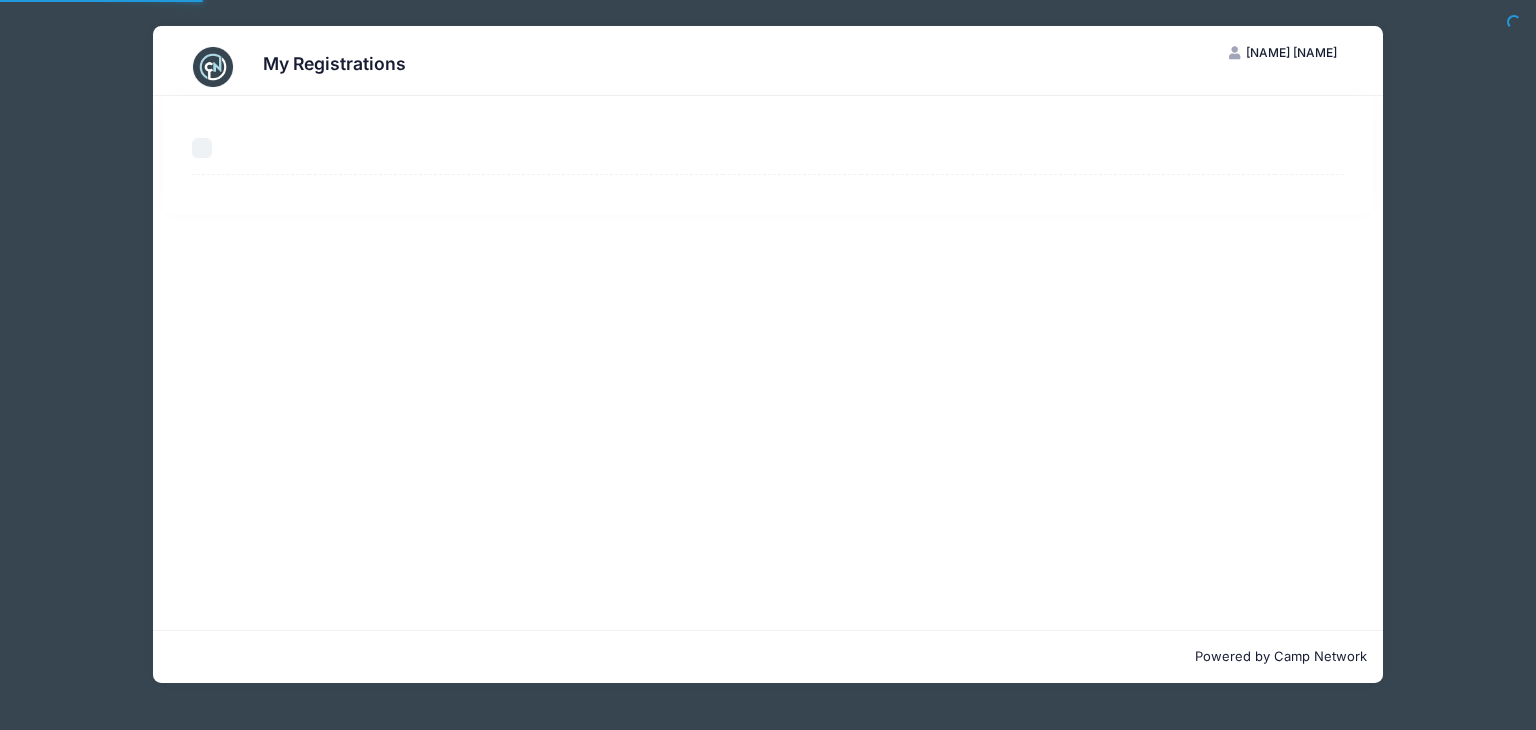 select on "50" 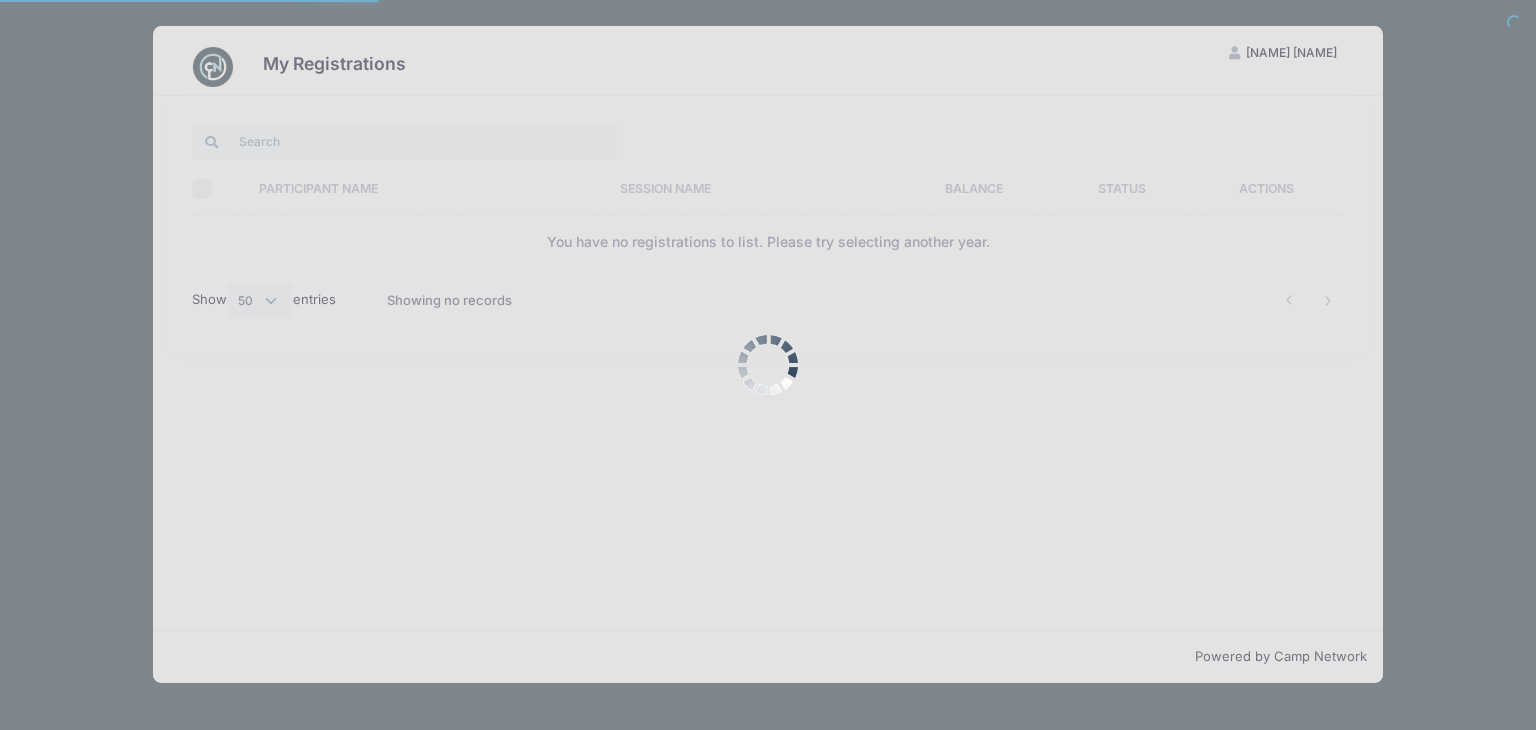 scroll, scrollTop: 0, scrollLeft: 0, axis: both 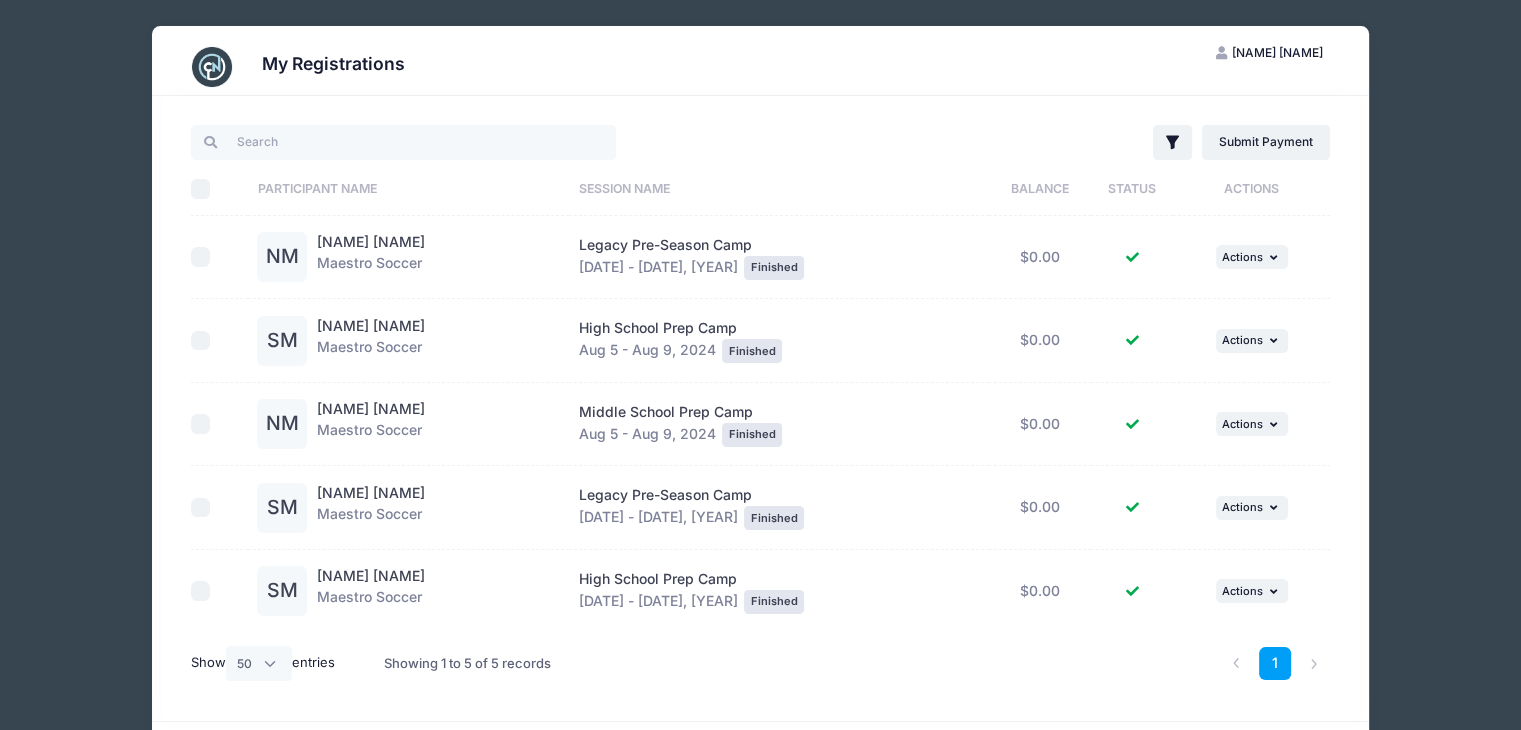 click at bounding box center (212, 67) 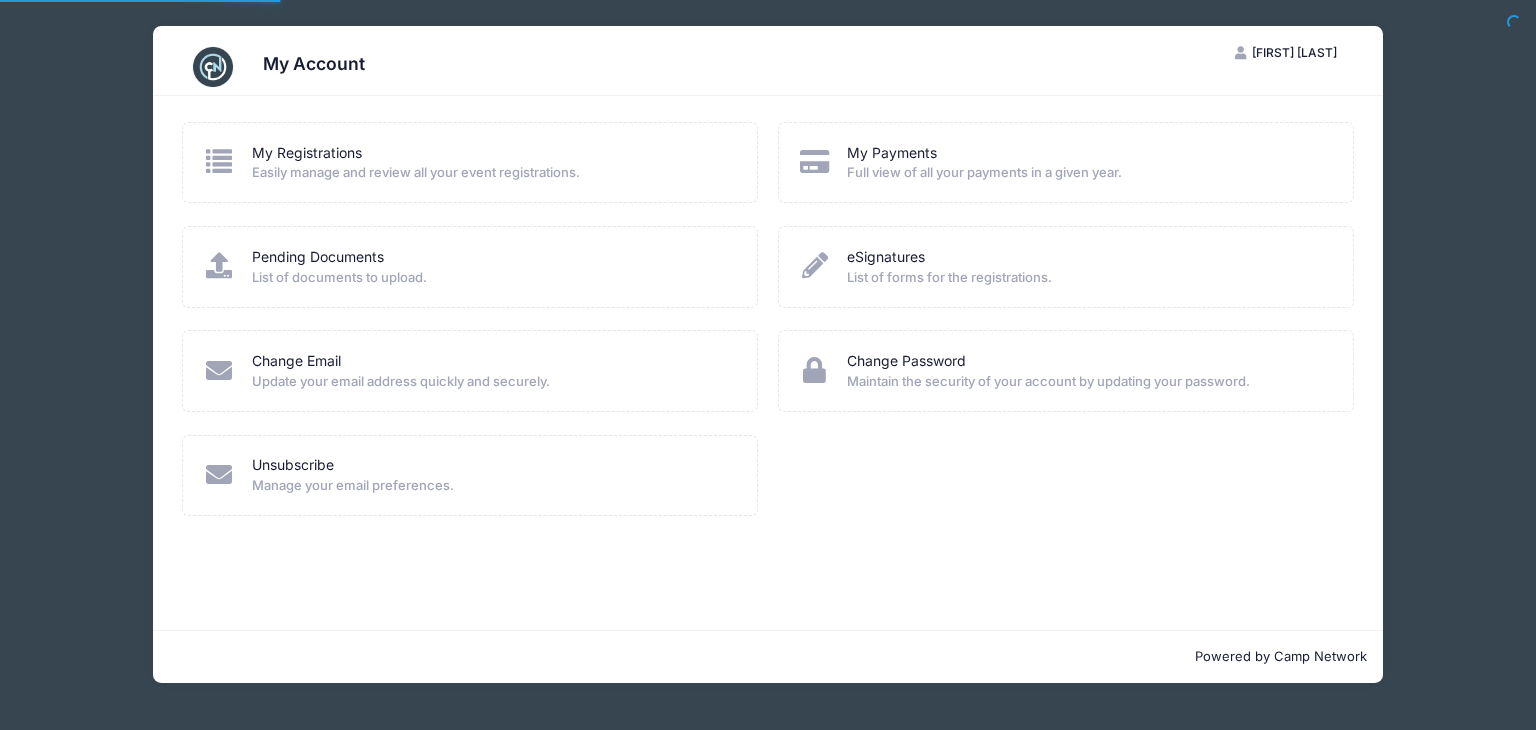 scroll, scrollTop: 0, scrollLeft: 0, axis: both 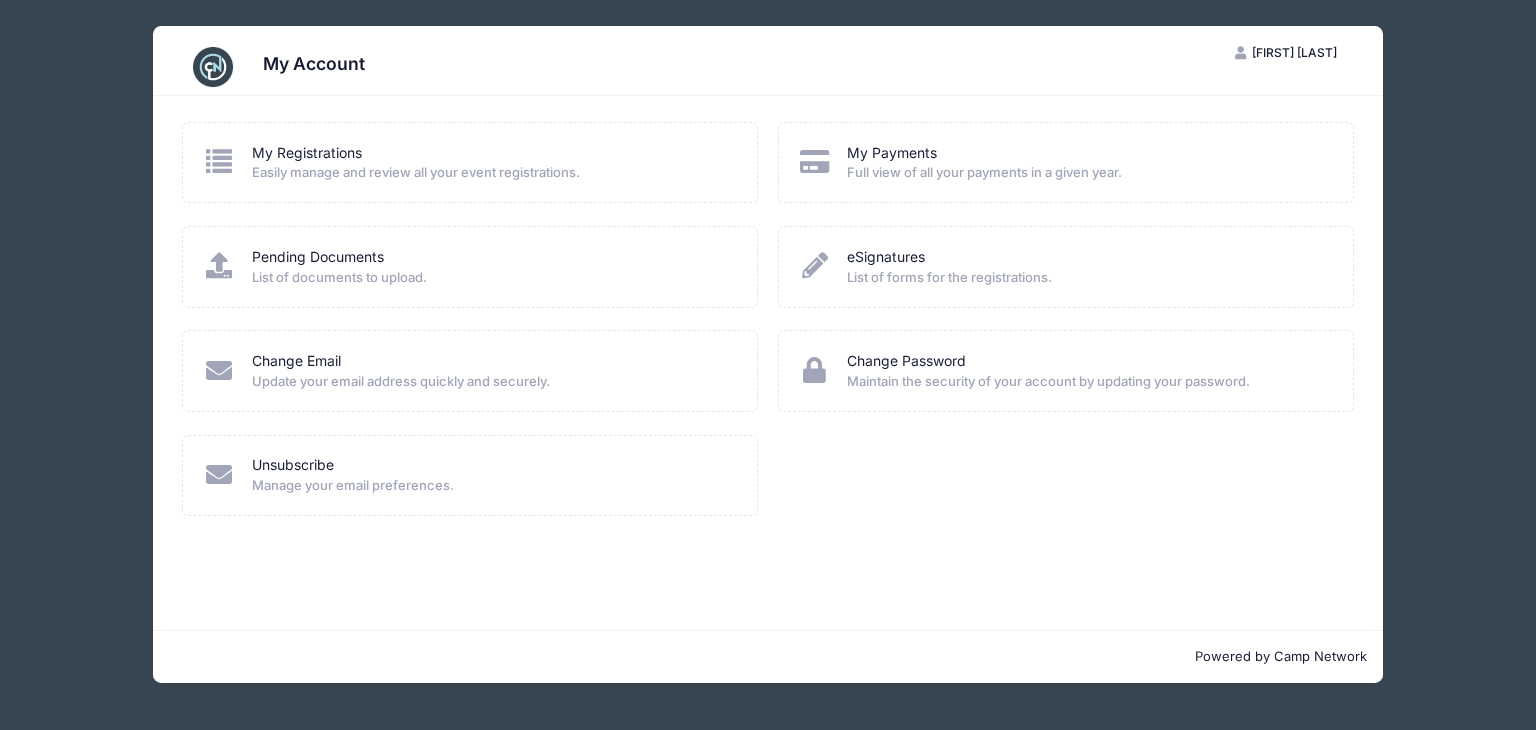 click on "My Account
SM [FIRST] [LAST]      My Account
Logout
My Registrations" at bounding box center (768, 365) 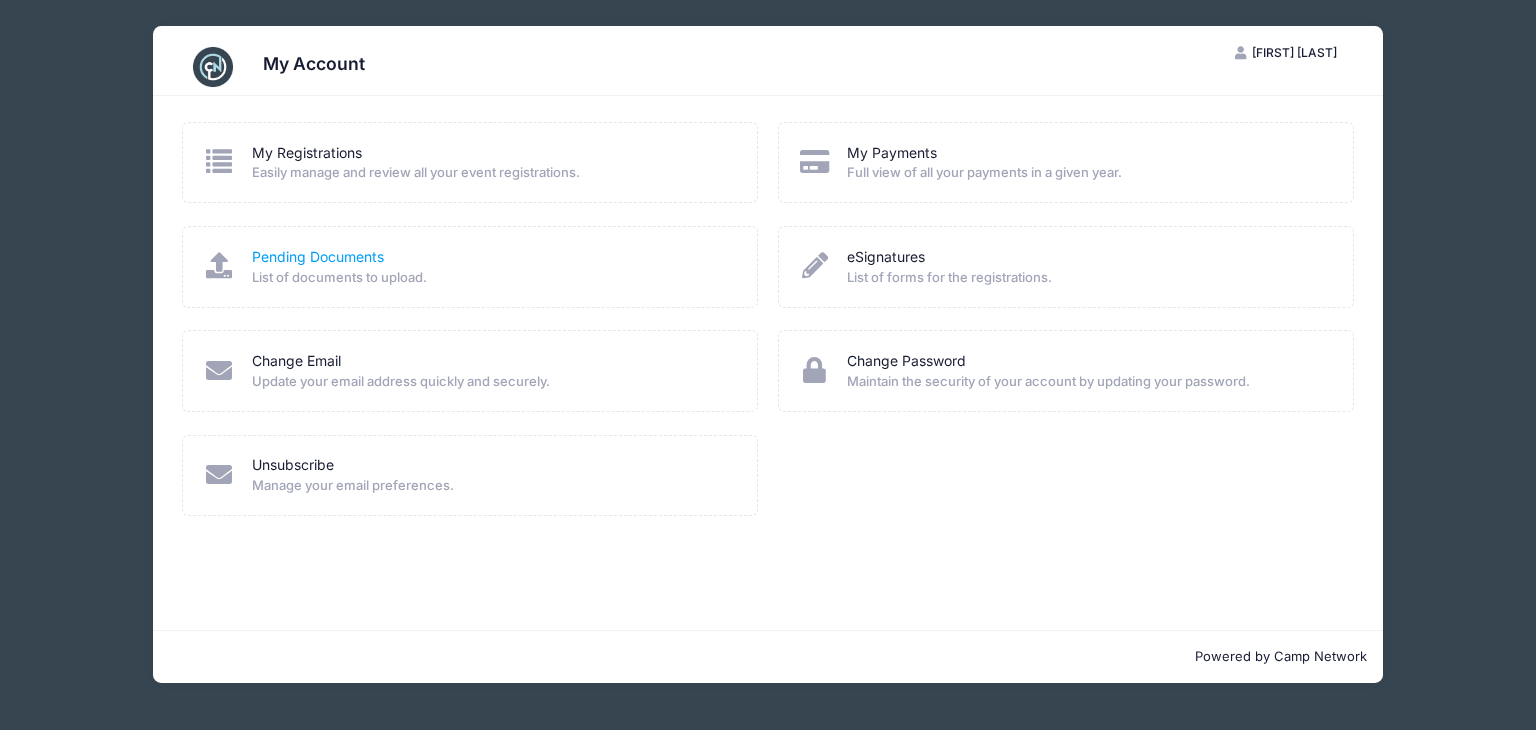 click on "Pending Documents" at bounding box center [318, 257] 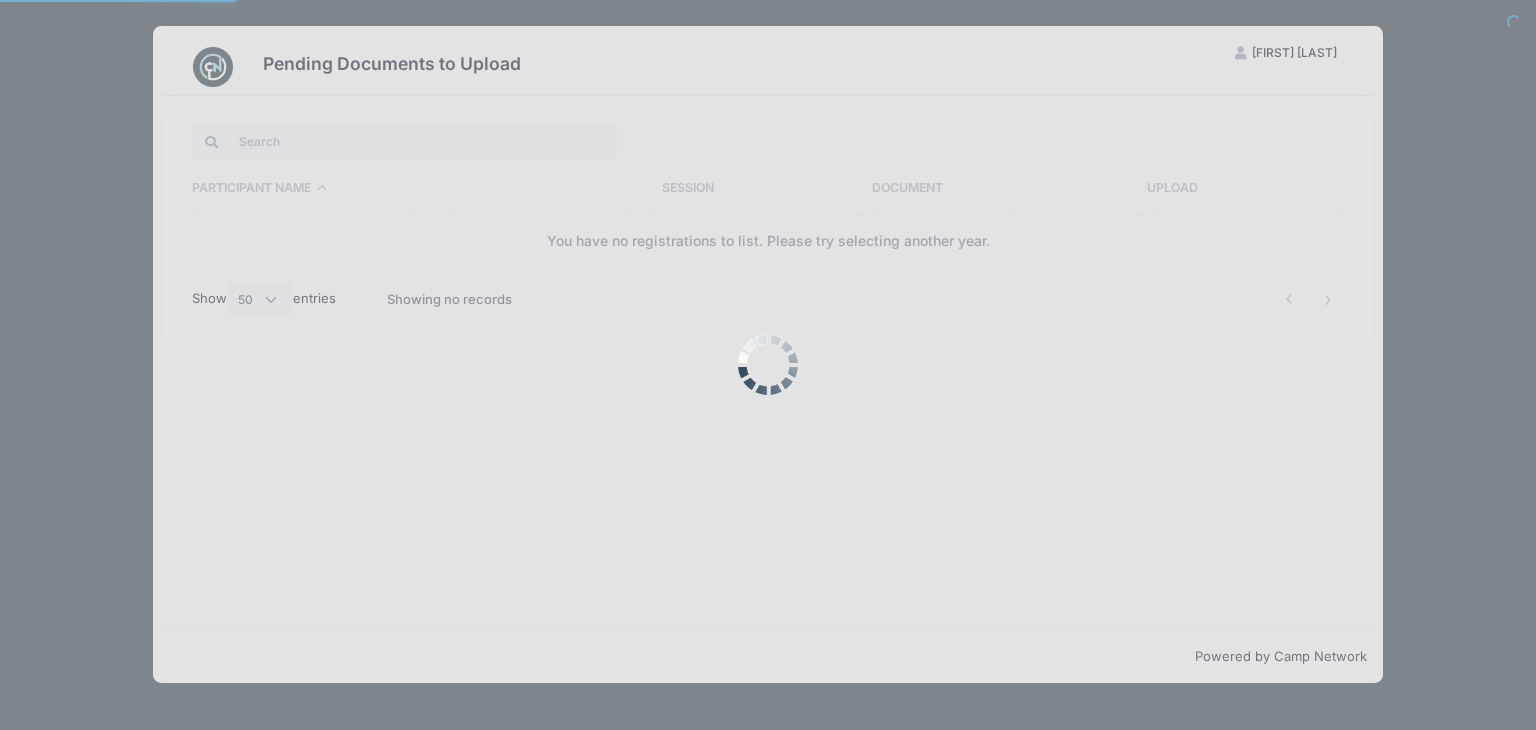 select on "50" 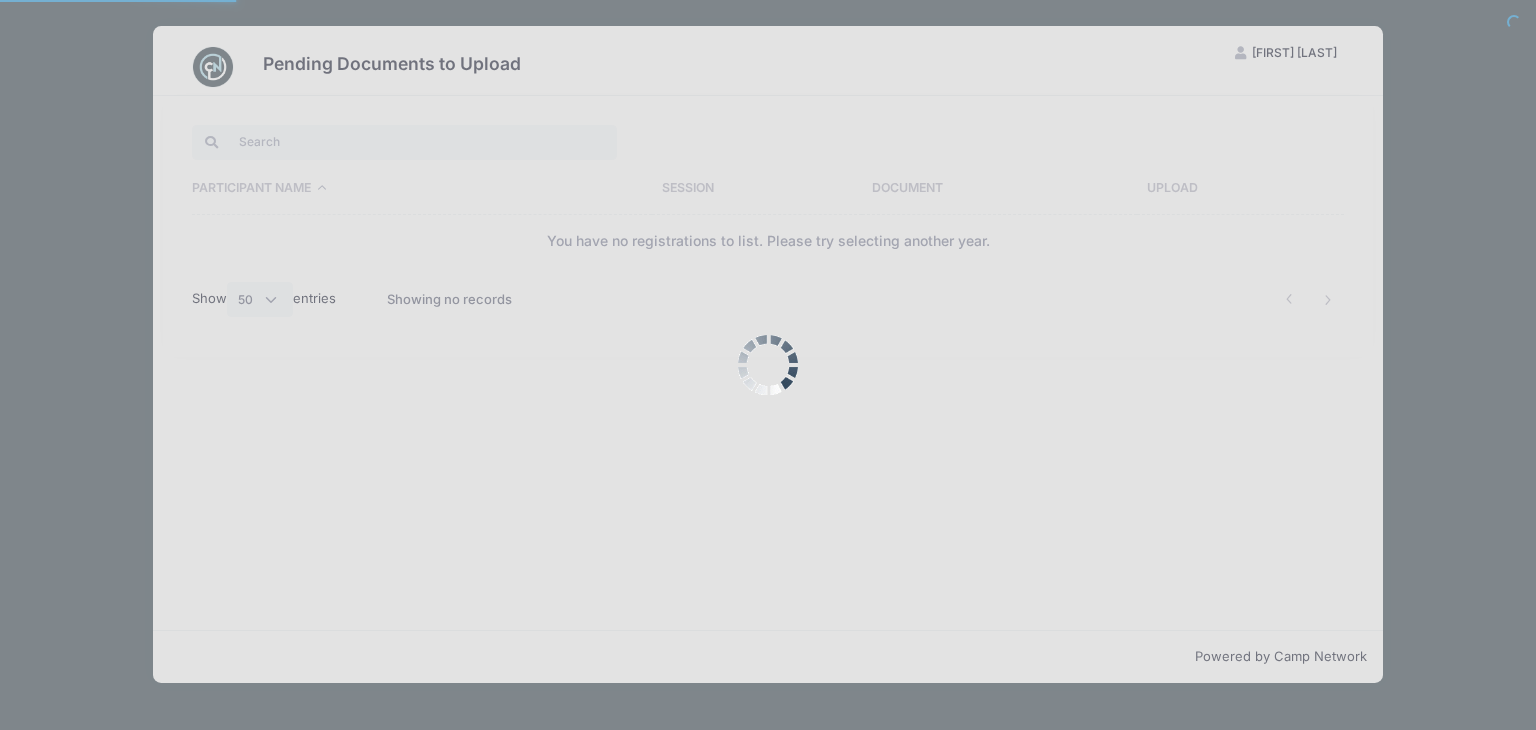 scroll, scrollTop: 0, scrollLeft: 0, axis: both 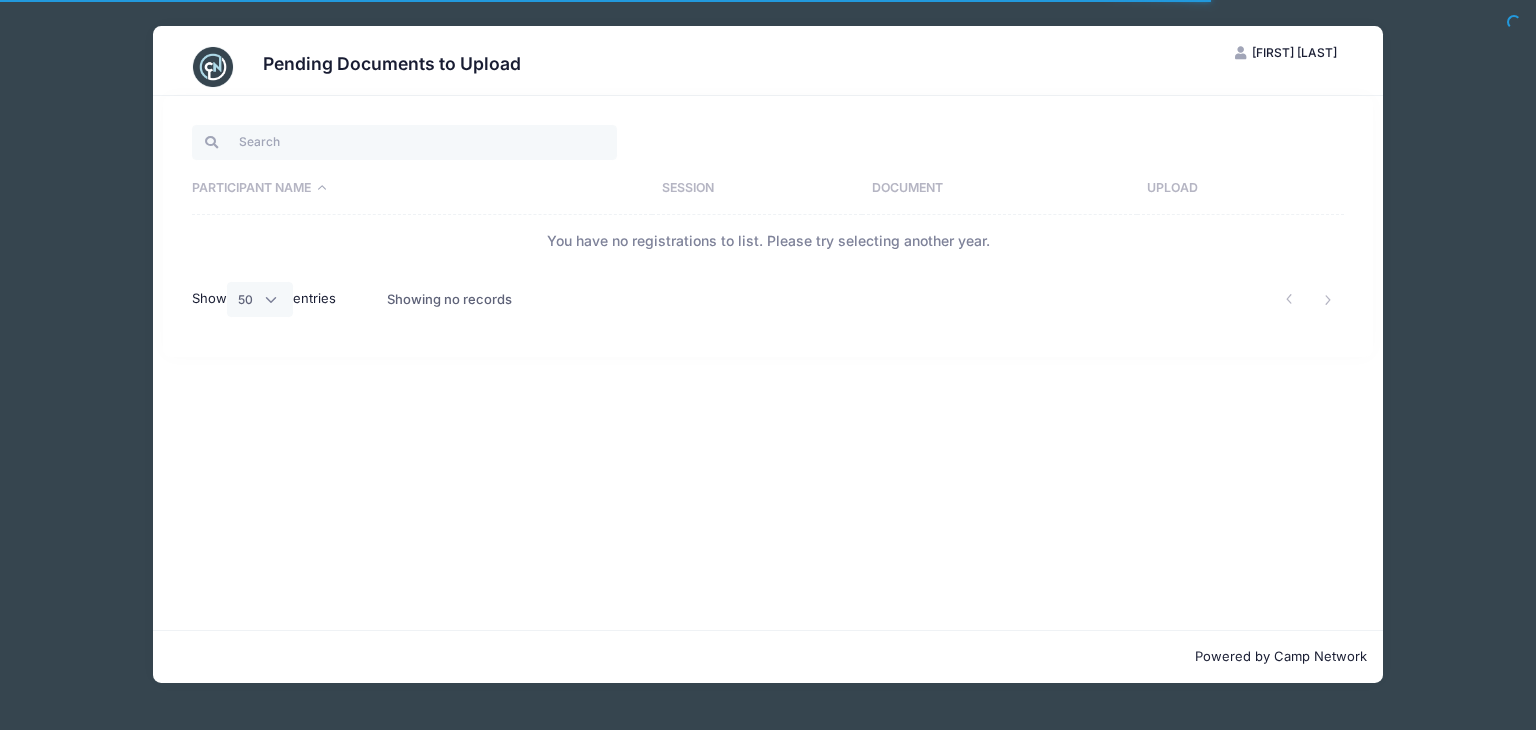 click at bounding box center (213, 67) 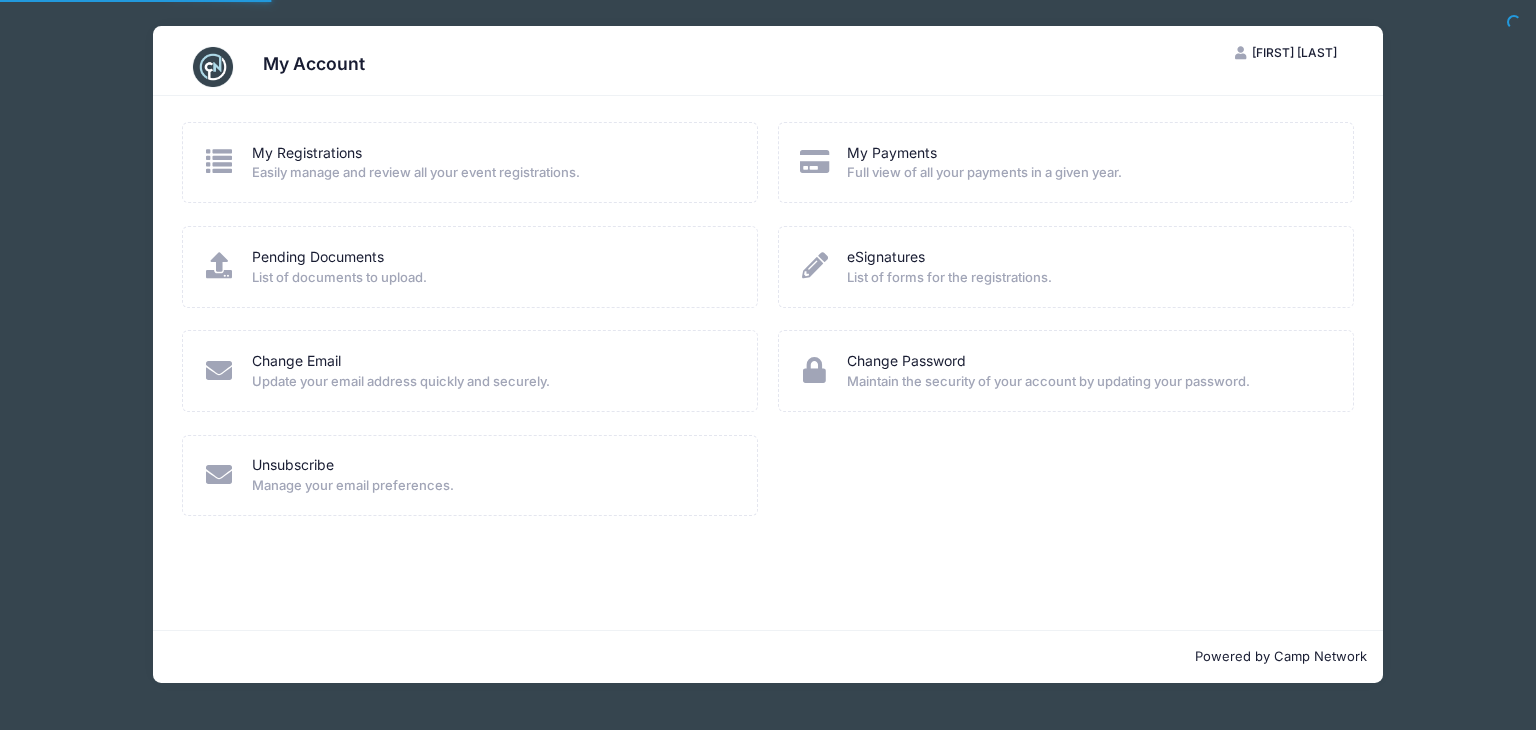 scroll, scrollTop: 0, scrollLeft: 0, axis: both 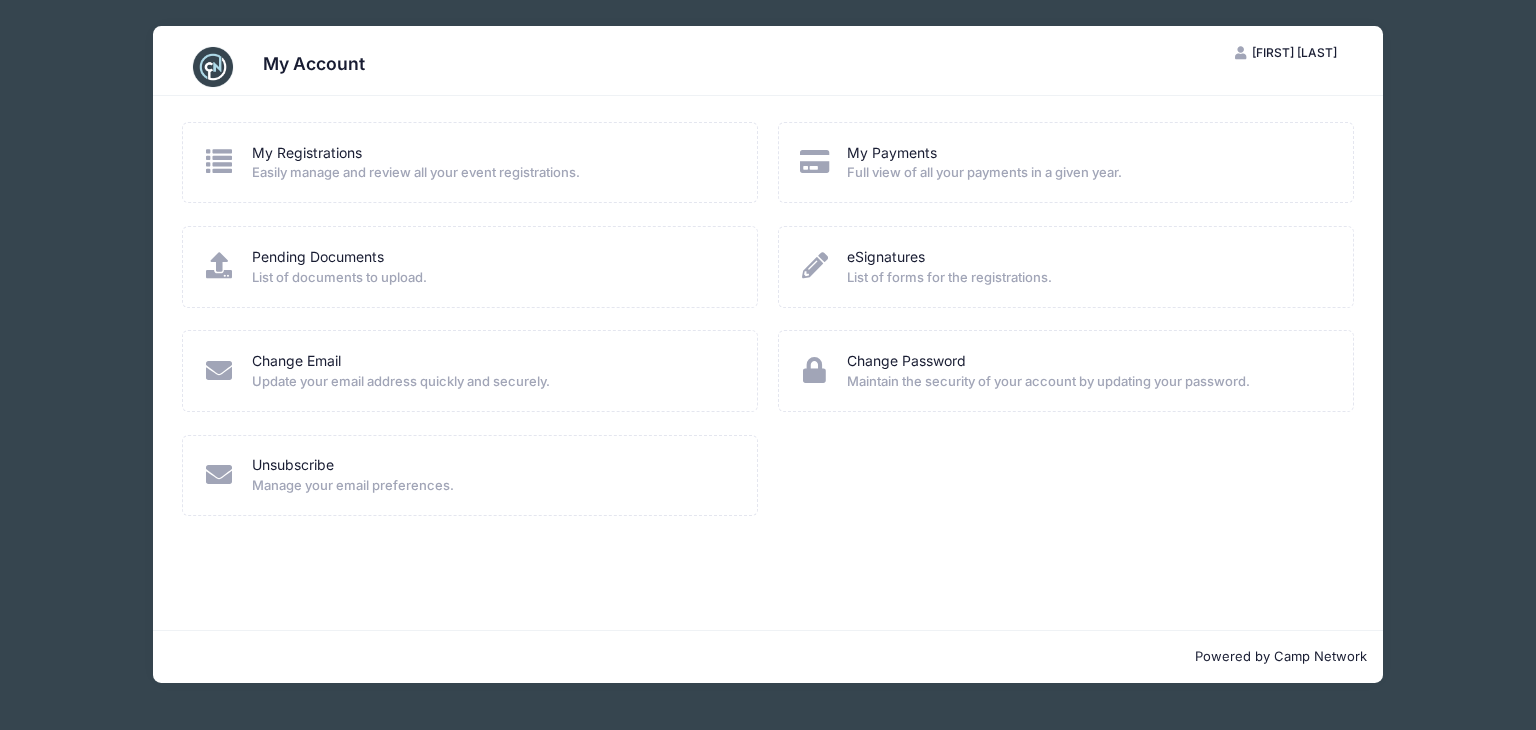 click on "My Account" at bounding box center [768, 61] 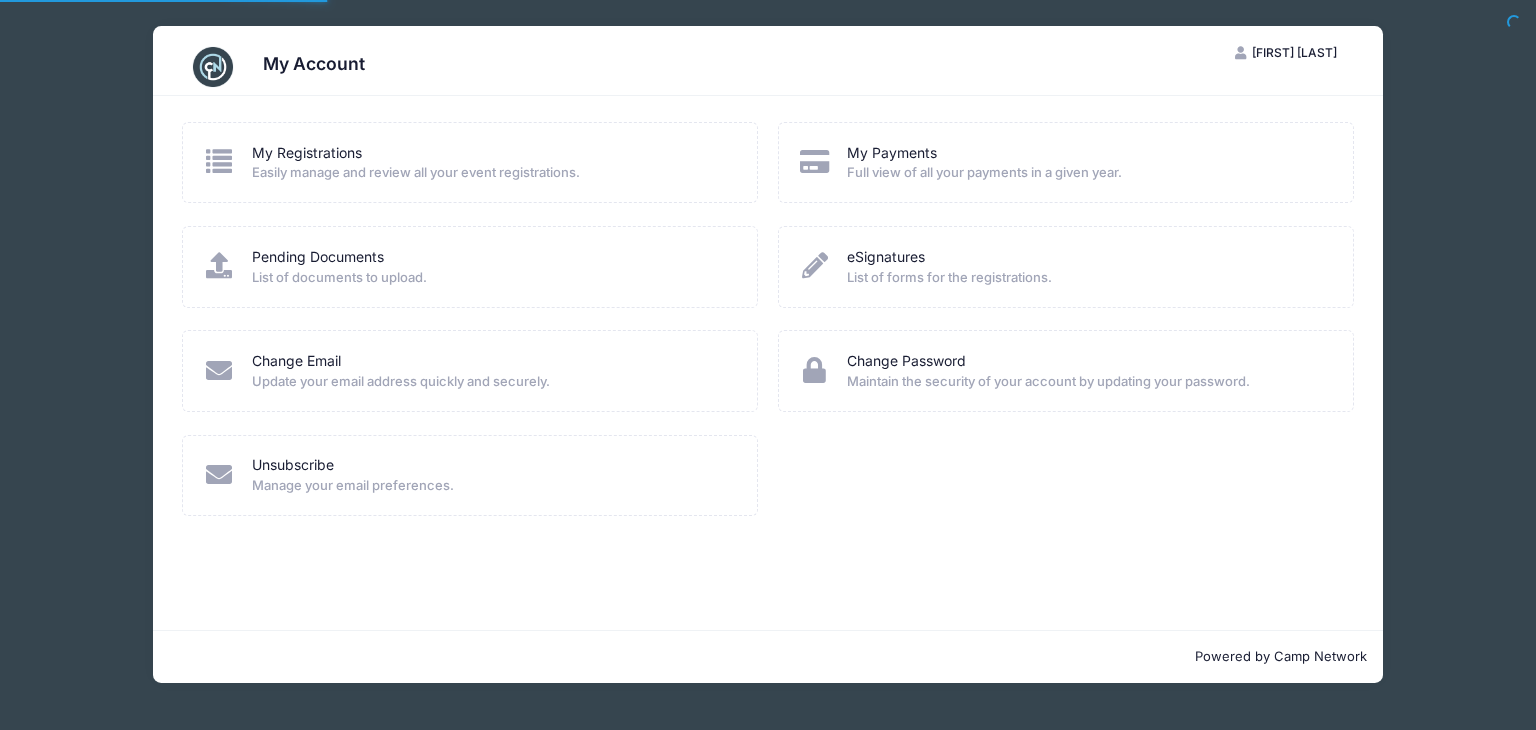 scroll, scrollTop: 0, scrollLeft: 0, axis: both 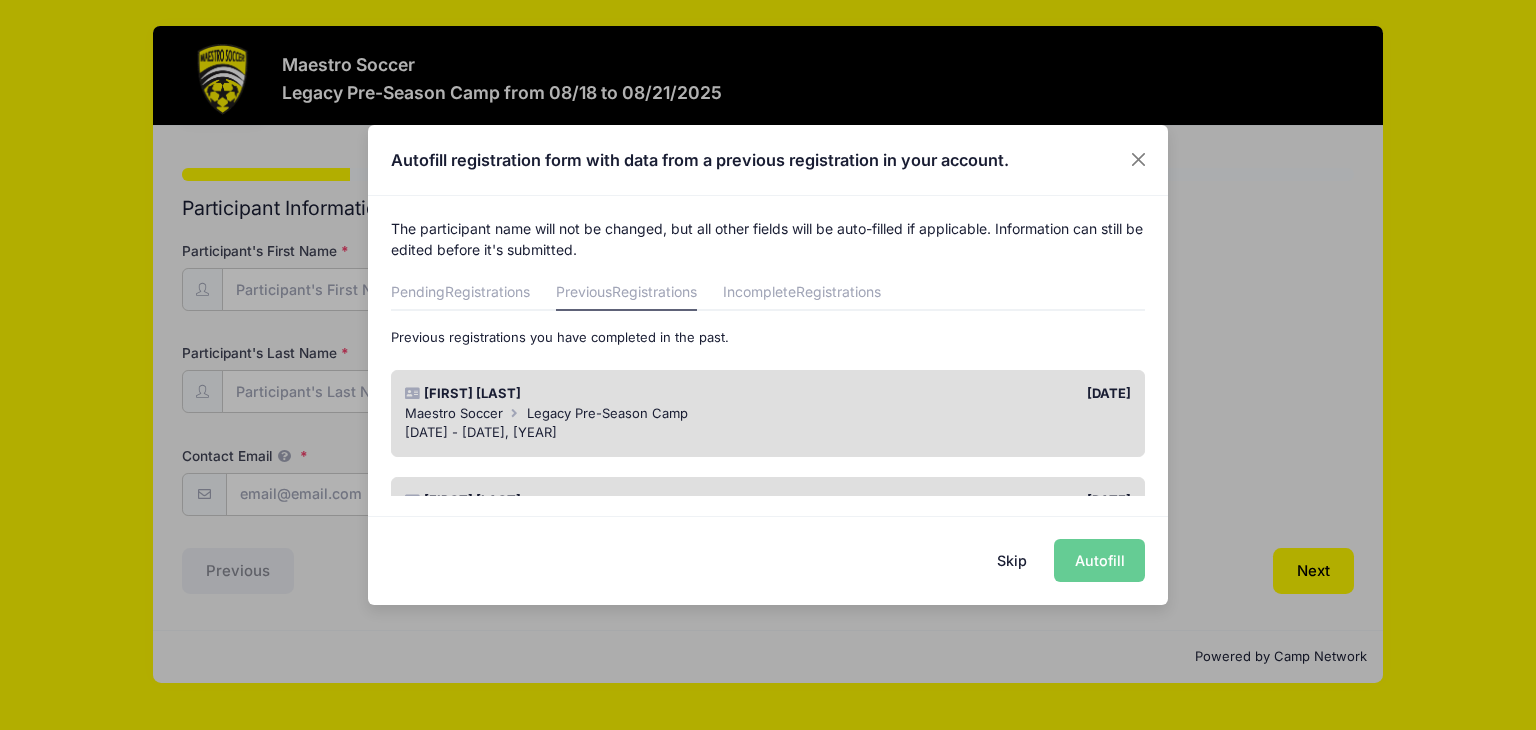 click on "Maestro Soccer" at bounding box center (454, 413) 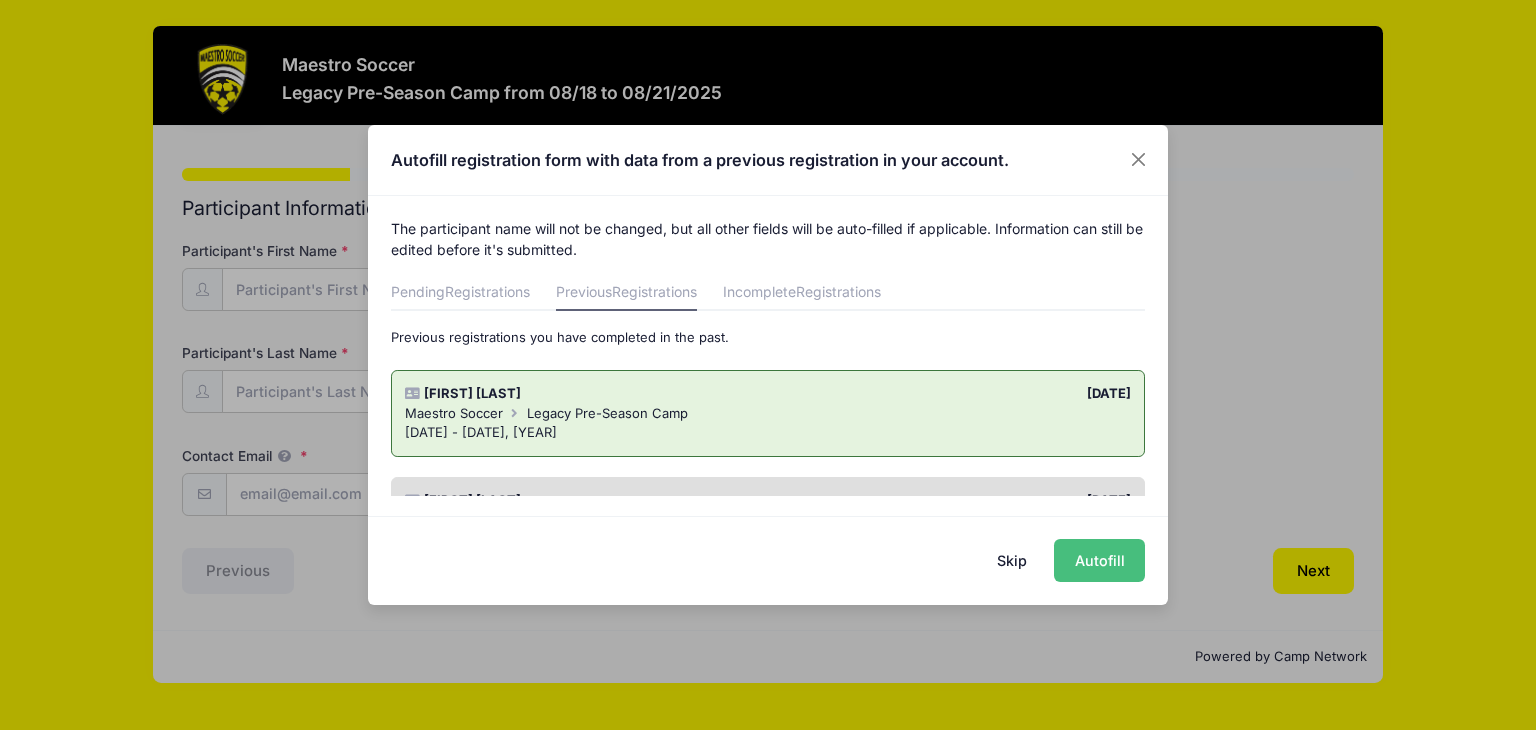 click on "Autofill" at bounding box center [1099, 560] 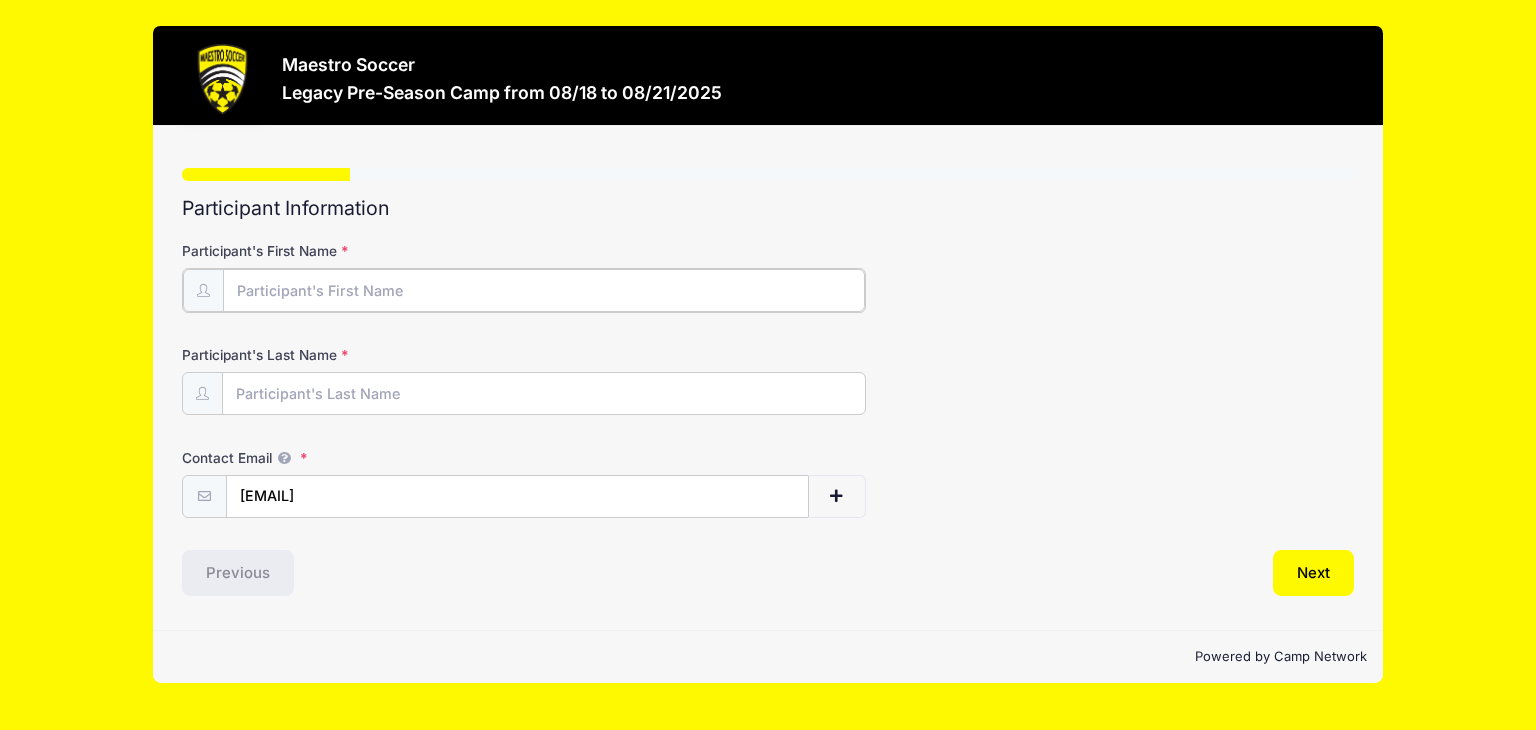 click on "Participant's First Name" at bounding box center [543, 290] 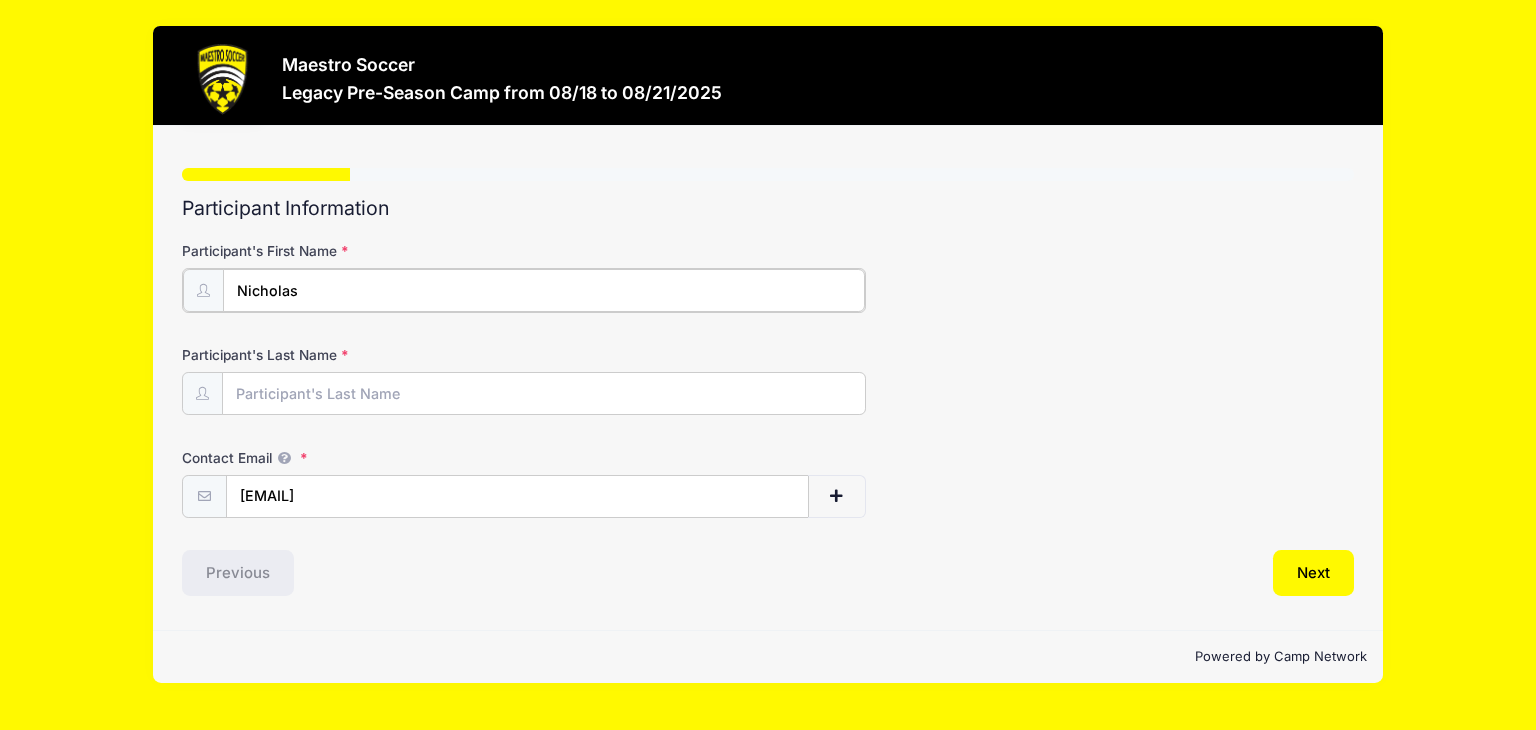 type on "Nicholas" 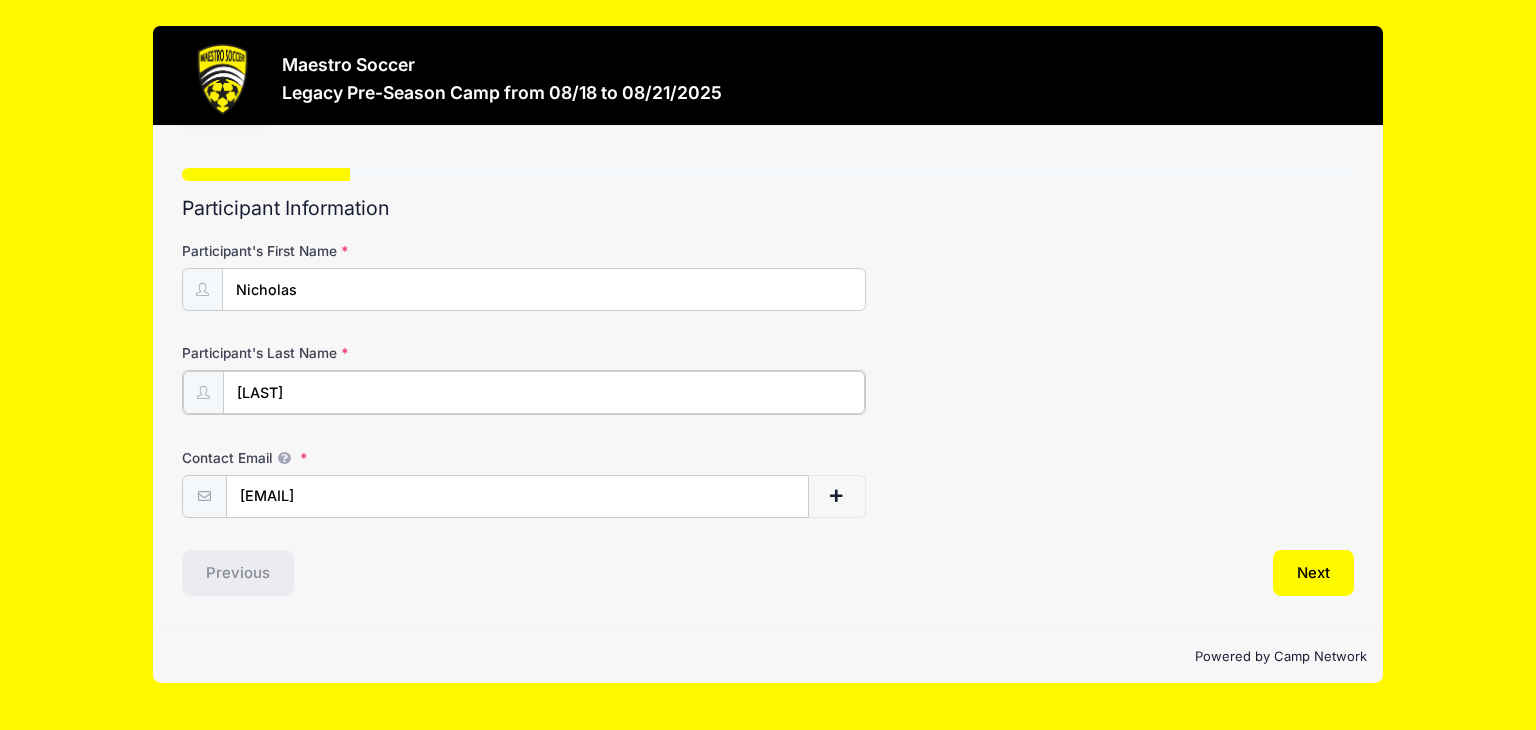 type on "[LAST]" 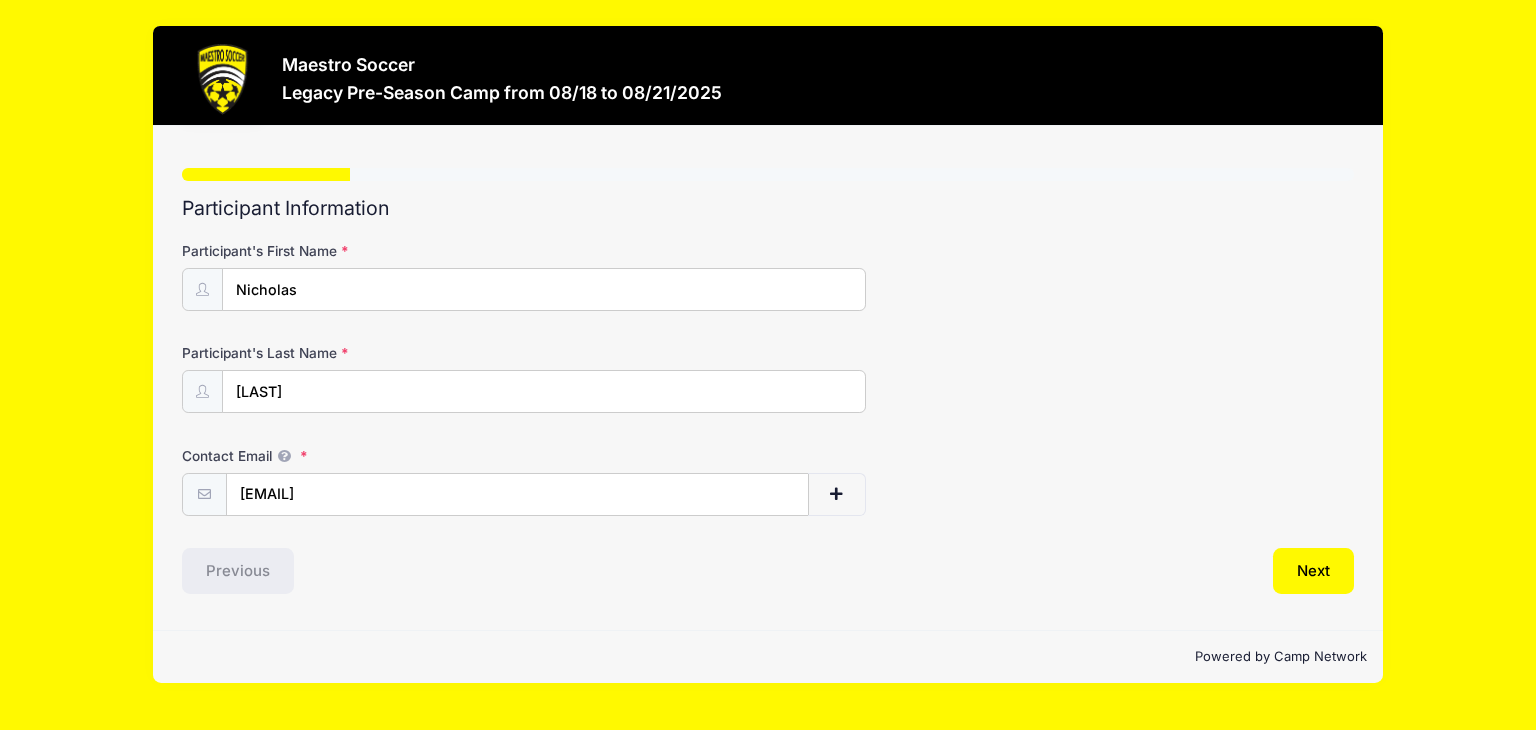 click on "Participant's Last Name
[LAST]" at bounding box center (768, 378) 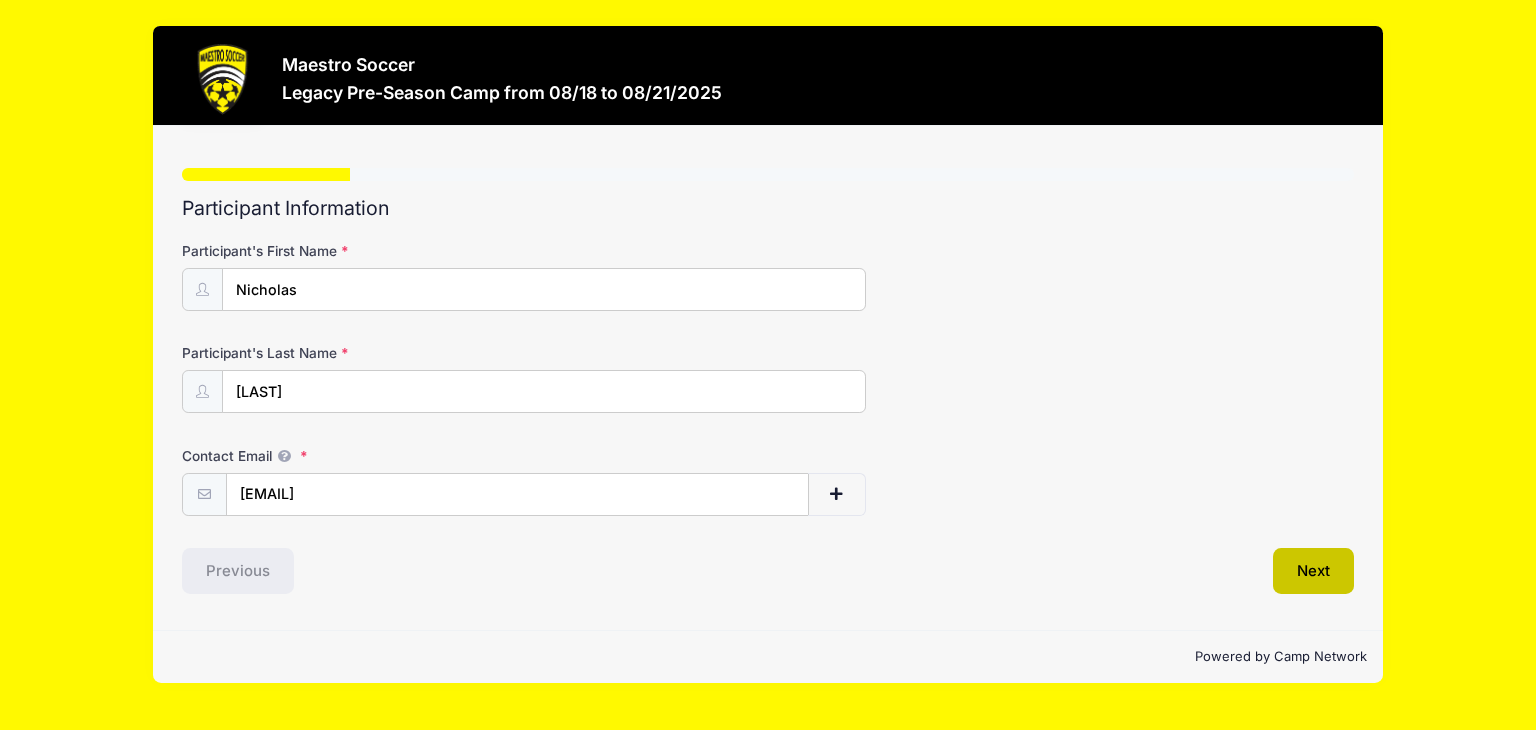 click on "Next" at bounding box center [1313, 571] 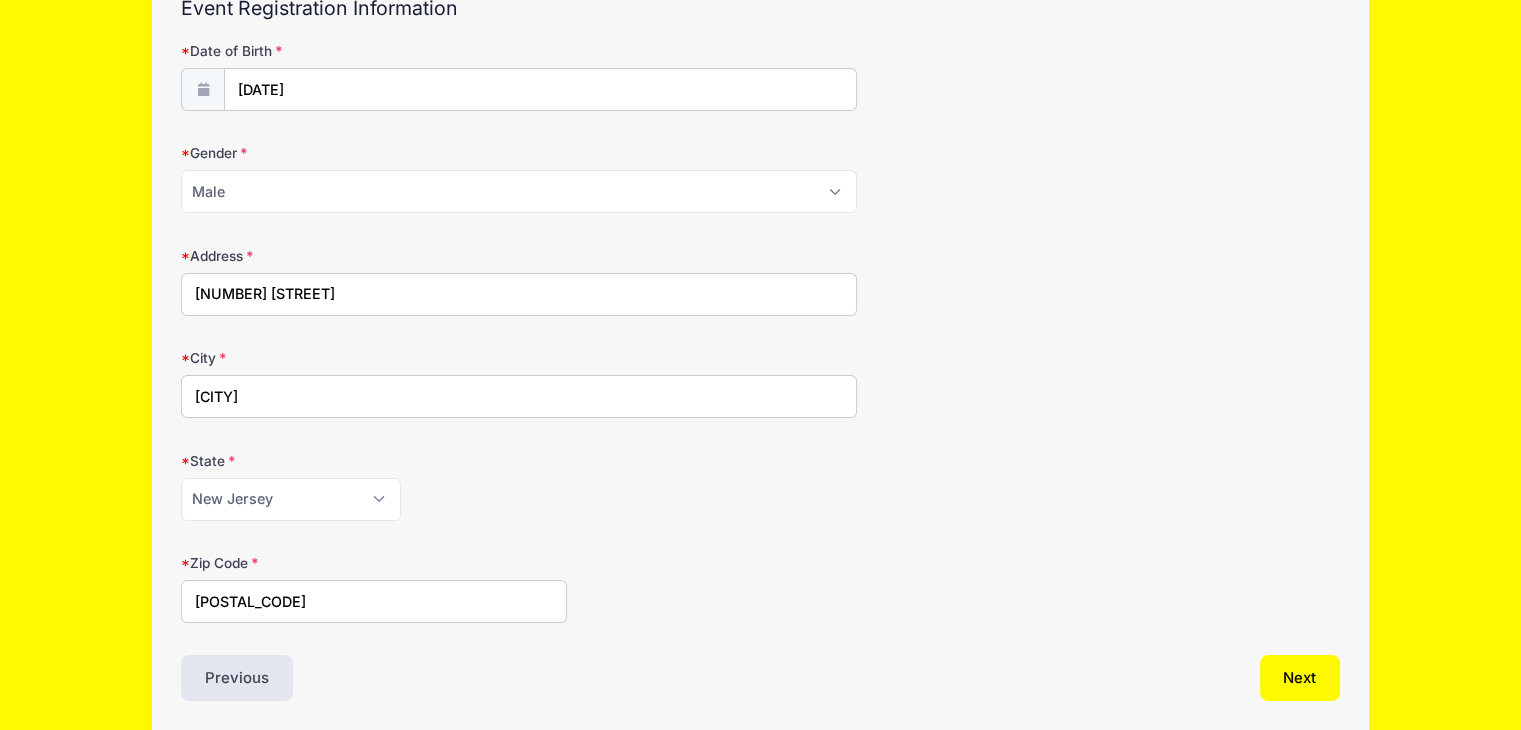 scroll, scrollTop: 273, scrollLeft: 0, axis: vertical 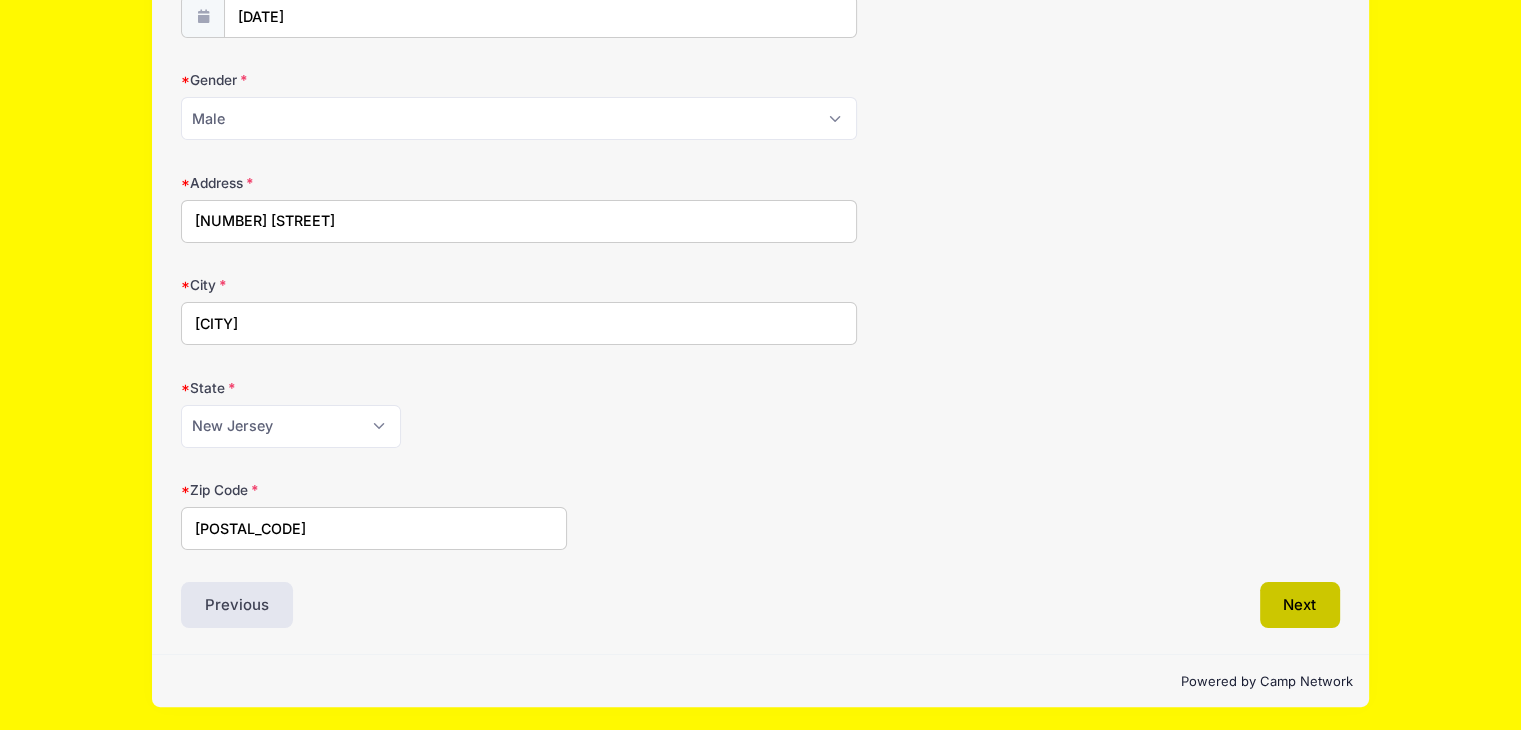 click on "Next" at bounding box center [1300, 605] 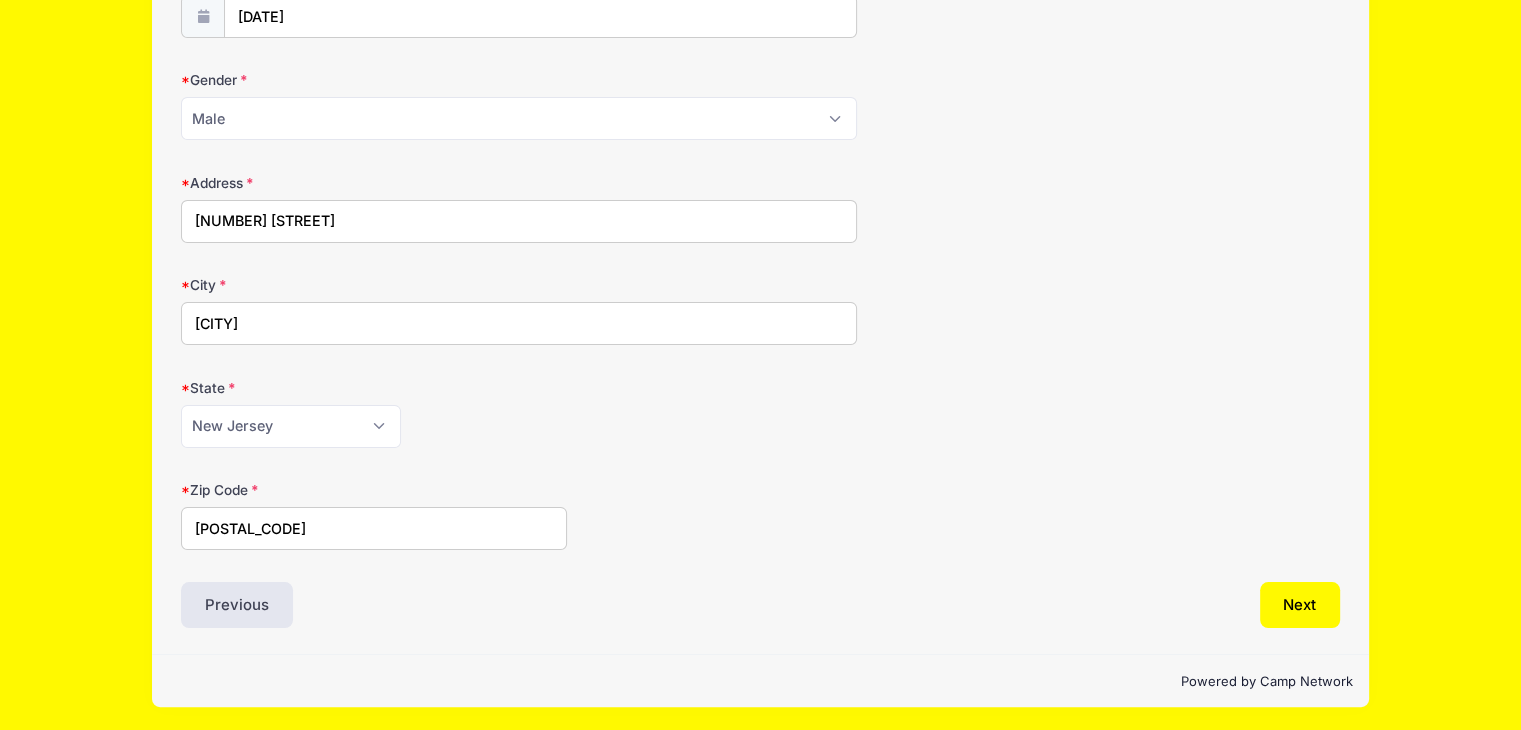scroll, scrollTop: 0, scrollLeft: 0, axis: both 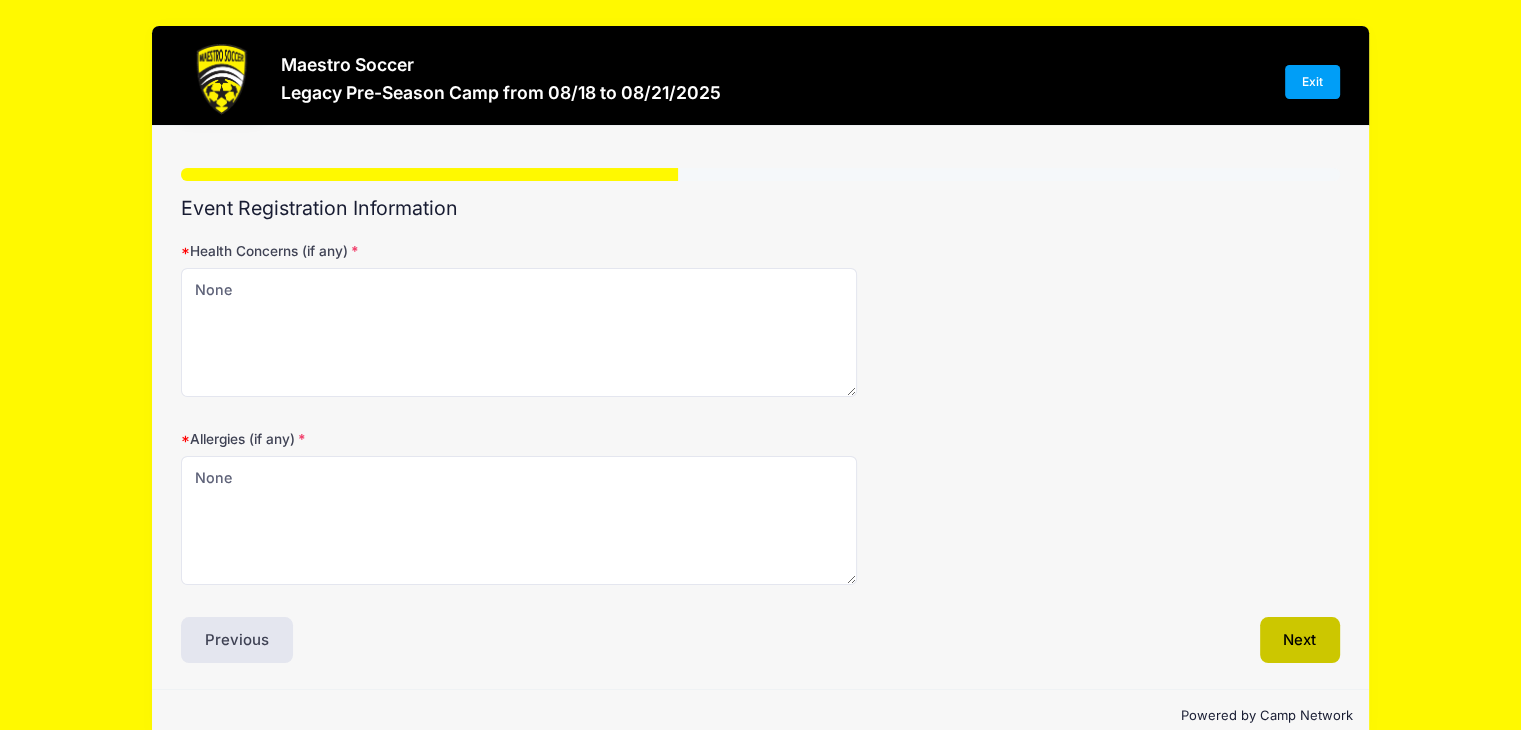 click on "Next" at bounding box center (1300, 640) 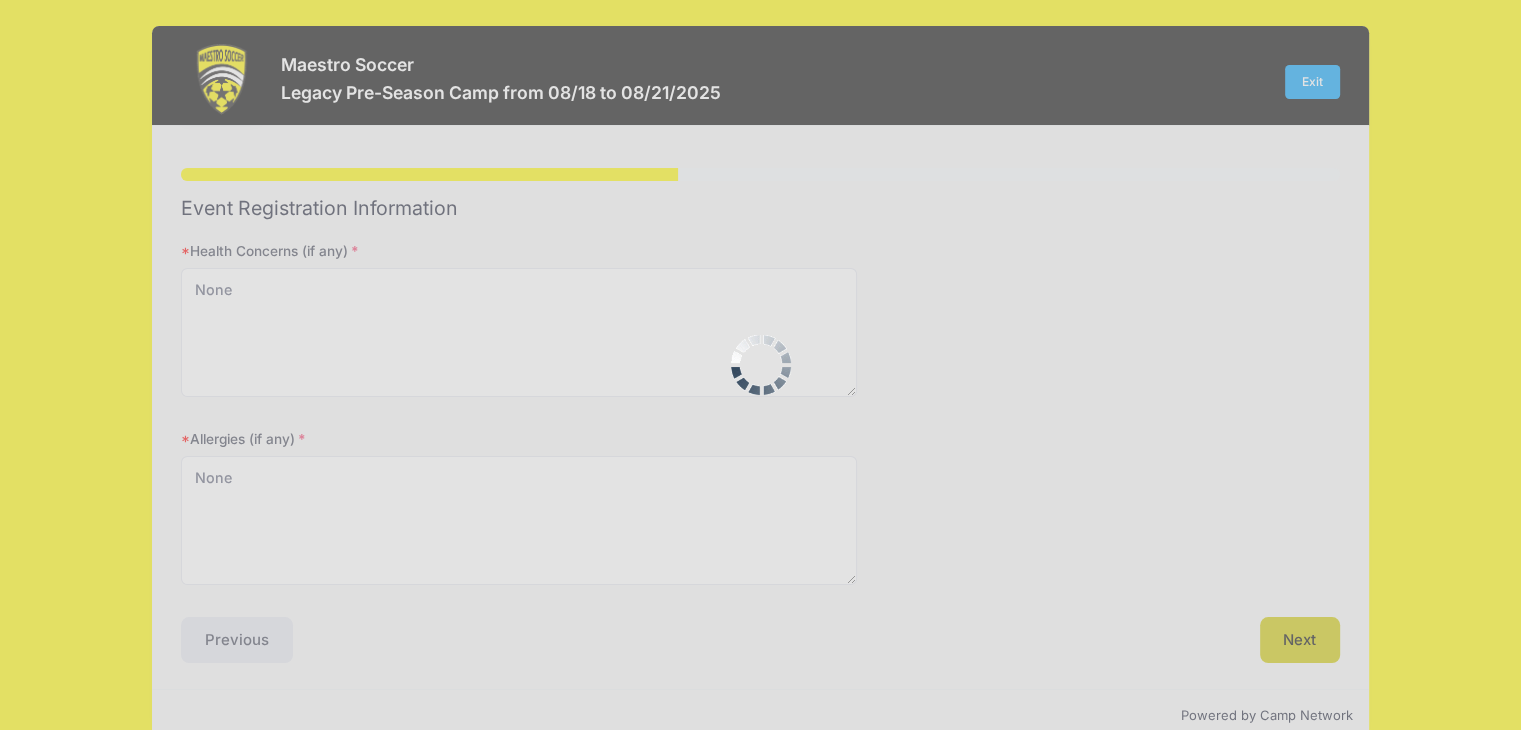 scroll, scrollTop: 0, scrollLeft: 0, axis: both 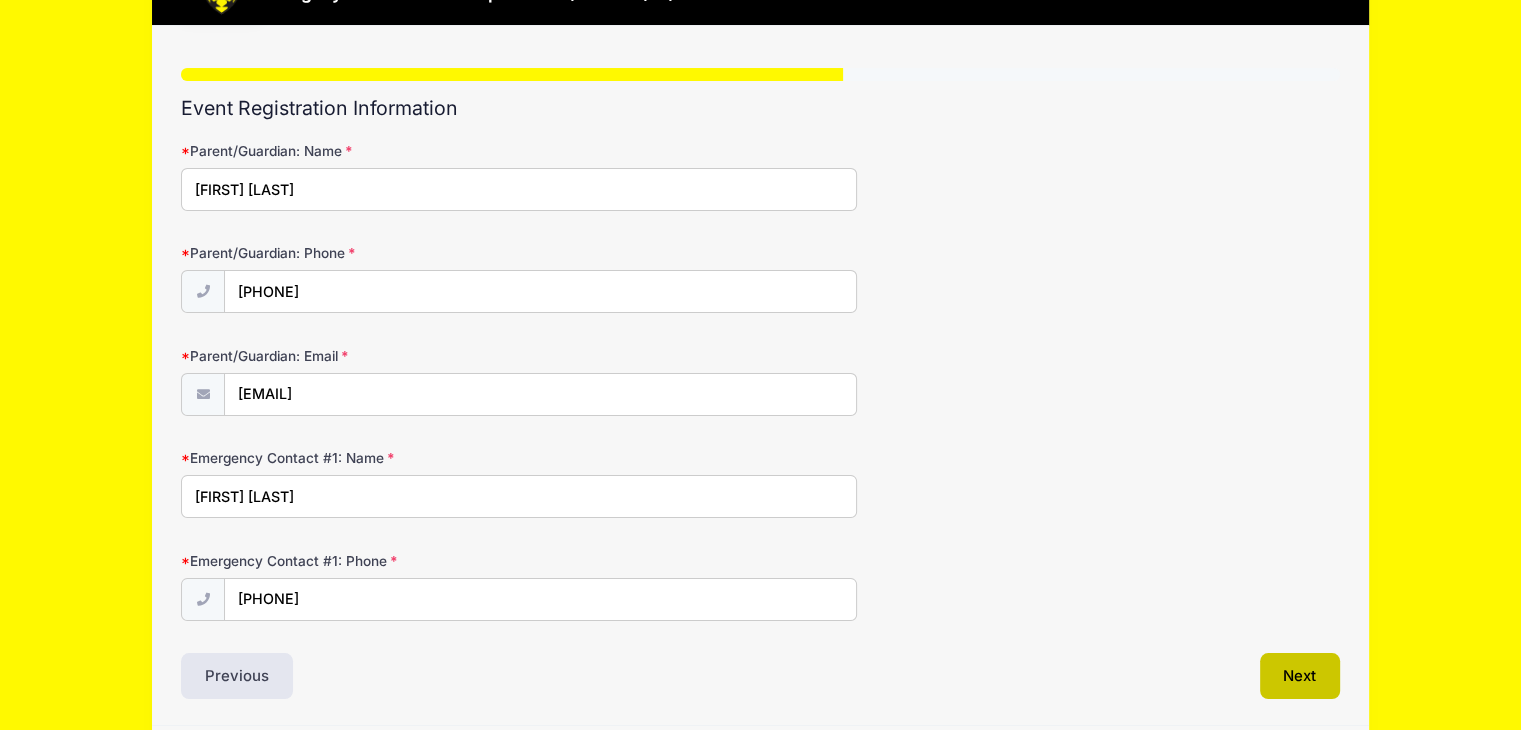 click on "Next" at bounding box center [1300, 676] 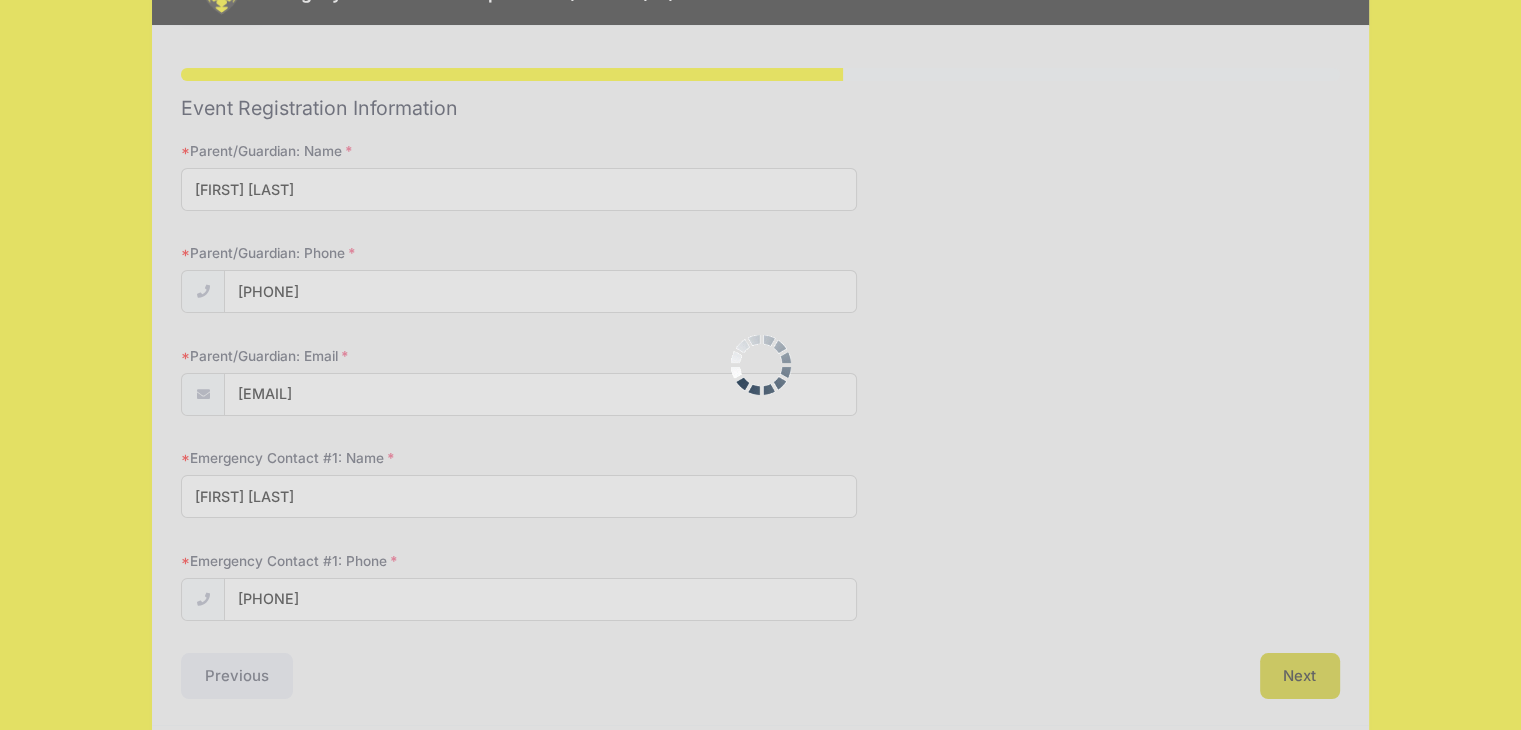 scroll, scrollTop: 0, scrollLeft: 0, axis: both 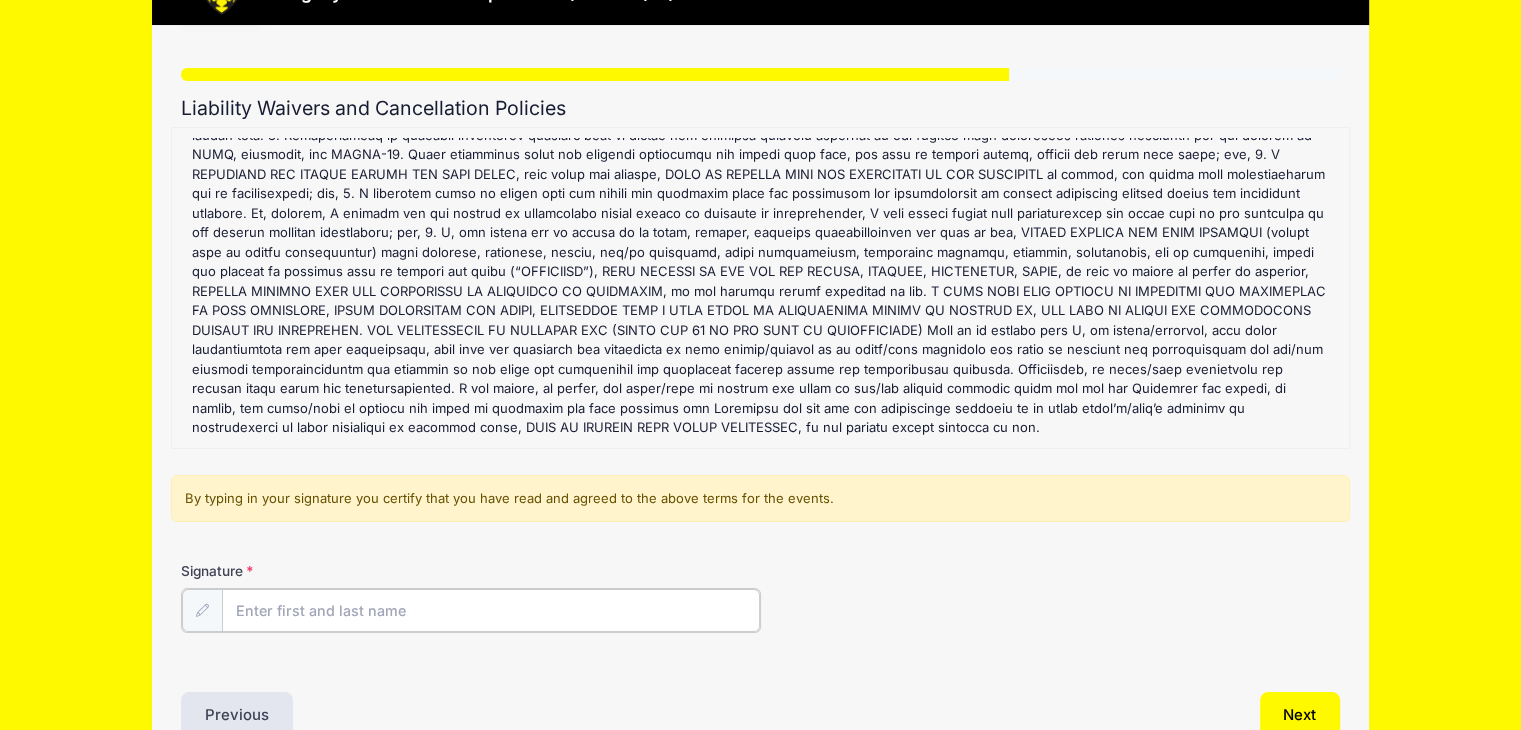 click on "Signature" at bounding box center (491, 610) 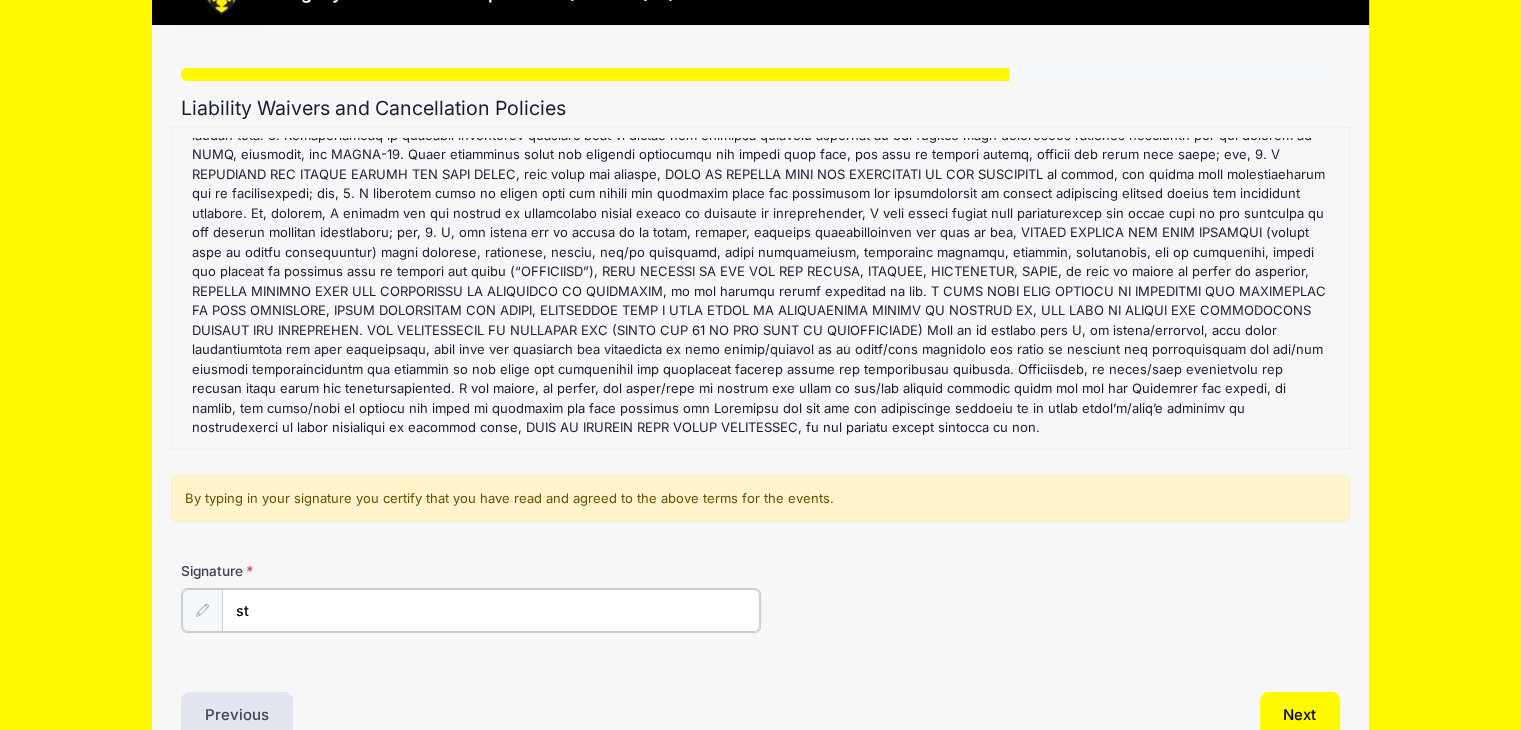 type on "s" 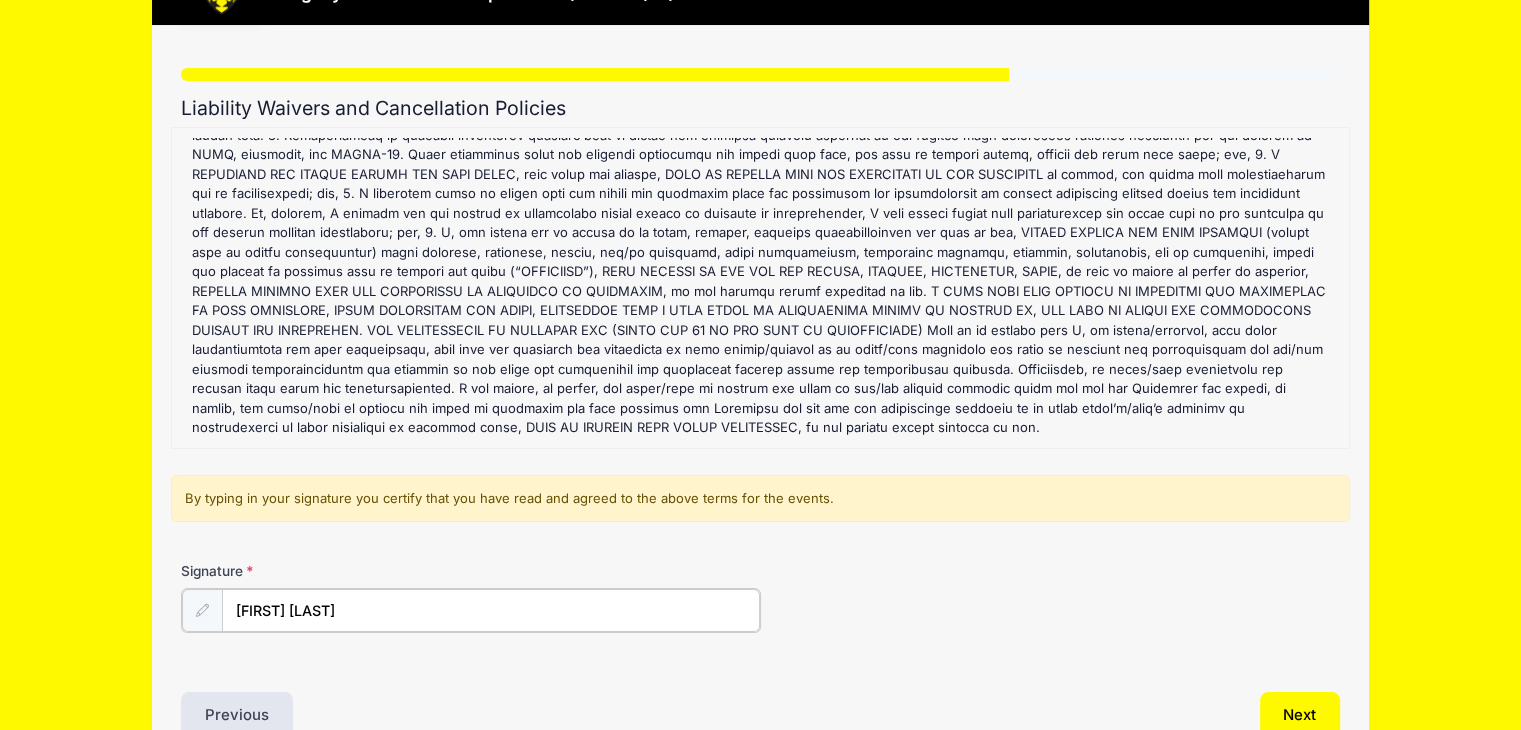 type on "[FIRST] [LAST]" 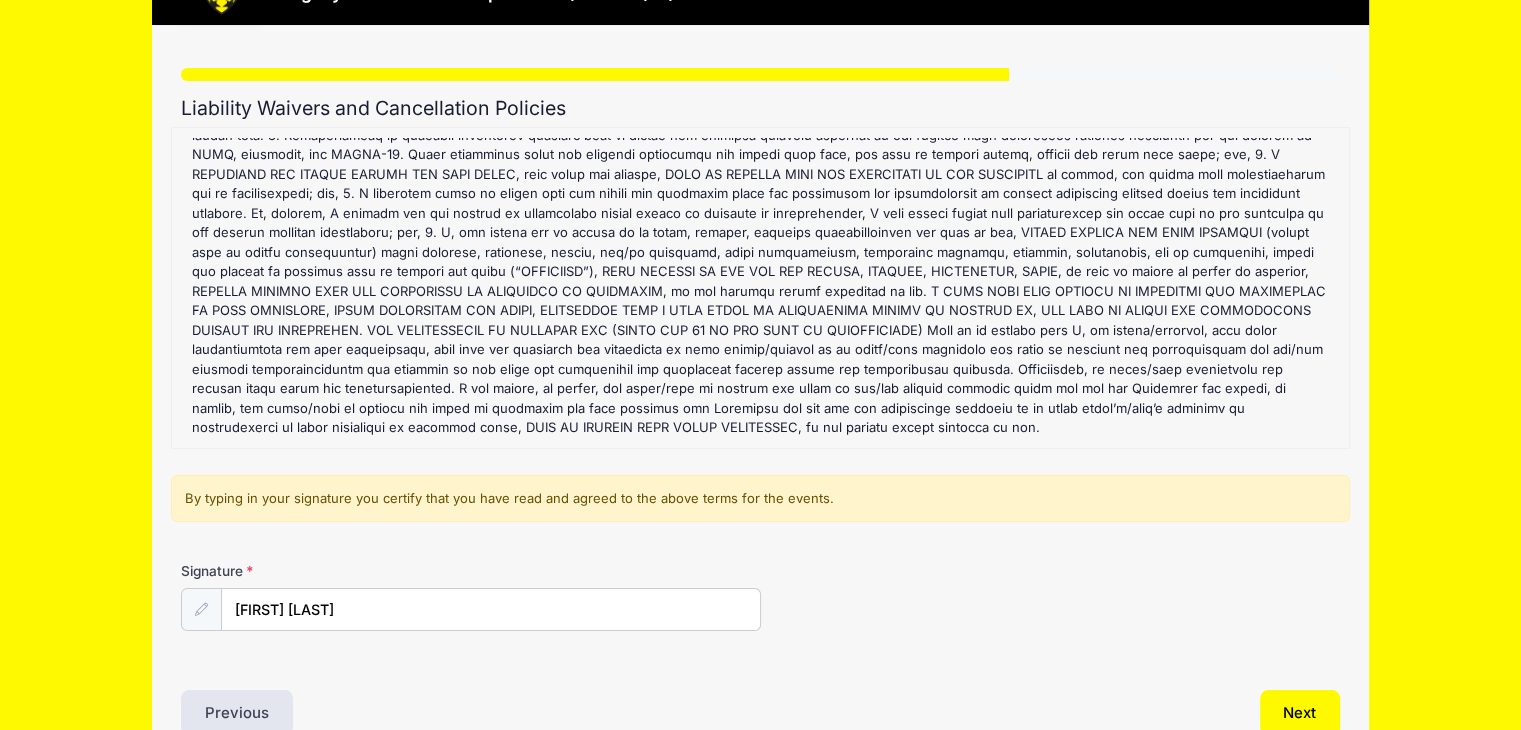 click on "Legacy Pre-Season Camp Refund Policy :
If you choose to cancel your registration on a Summer Camp:
More than 45 days prior to the program start date: 100% refund
Between 15 and 45 days prior to the program start date: 50% refund
Within 14 days of the program start date: no refund or credit will be issued.
Note: The start date of a camp in respect to the refund policy is always the listed start date at the time you registered for the camp.
Legacy Pre-Season Camp Waiver(s) :
By typing in your signature you certify that you have read and agreed to the above terms for the events.
Signature
[FIRST] [LAST]" at bounding box center [760, 395] 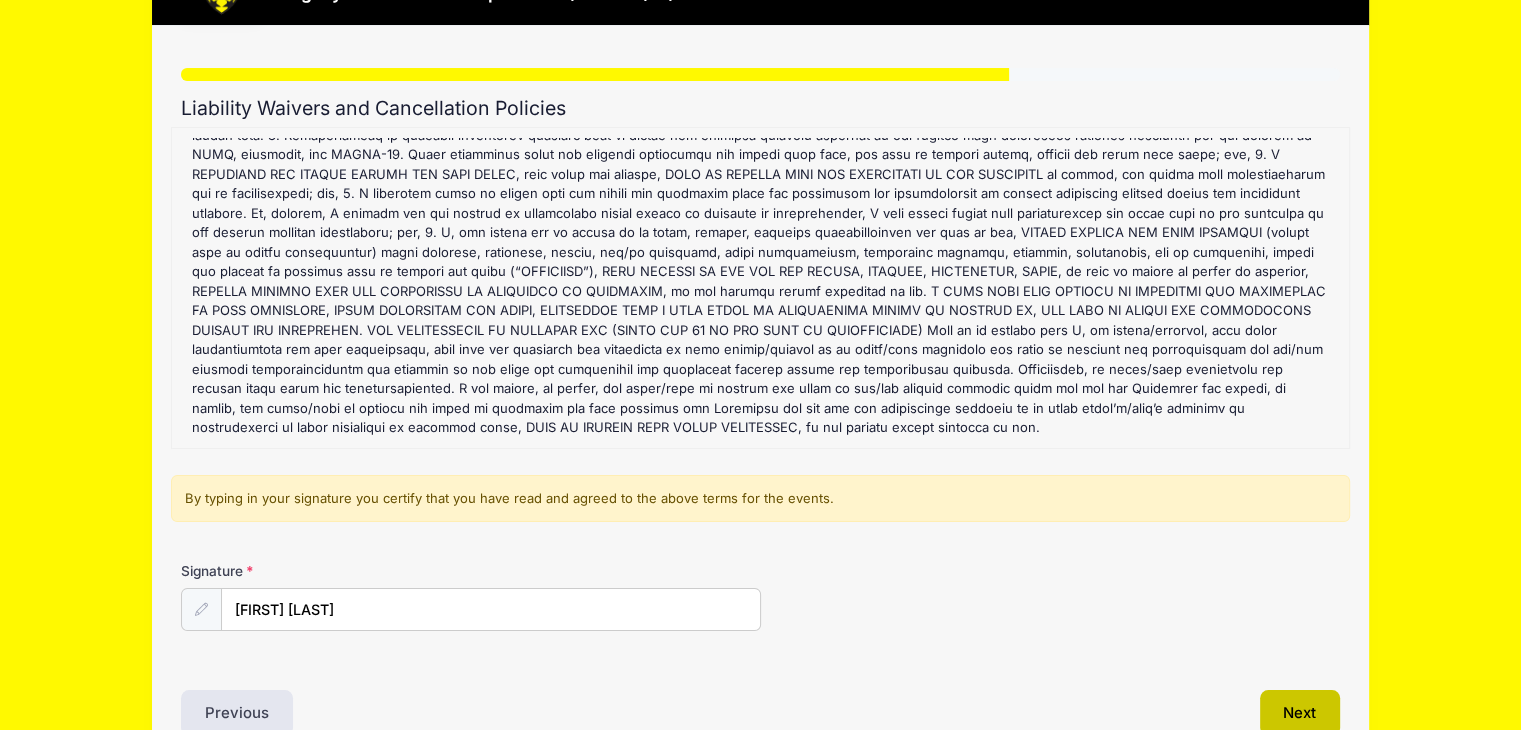 click on "Next" at bounding box center (1300, 713) 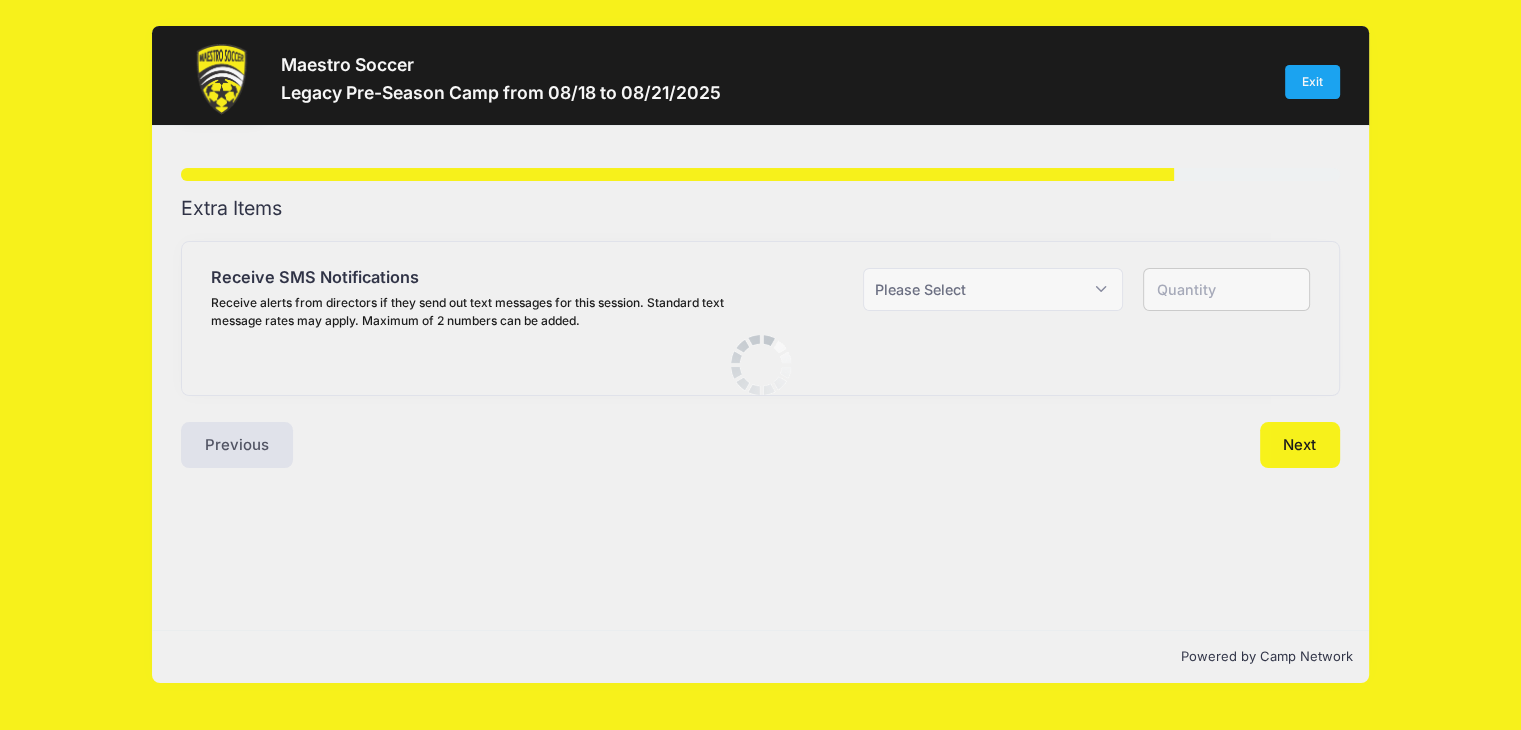scroll, scrollTop: 0, scrollLeft: 0, axis: both 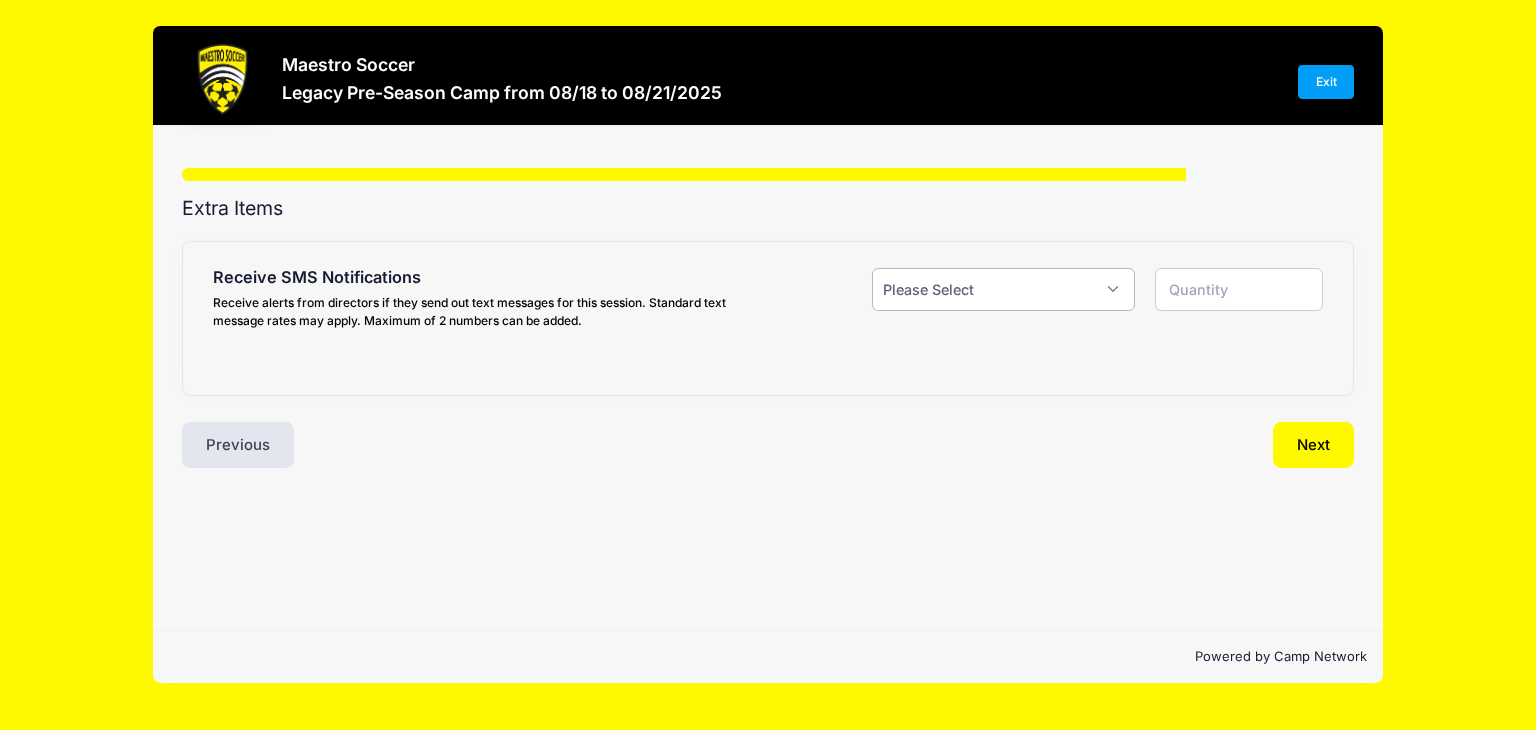 click on "Please Select Yes ($0.00)
No" at bounding box center (1003, 289) 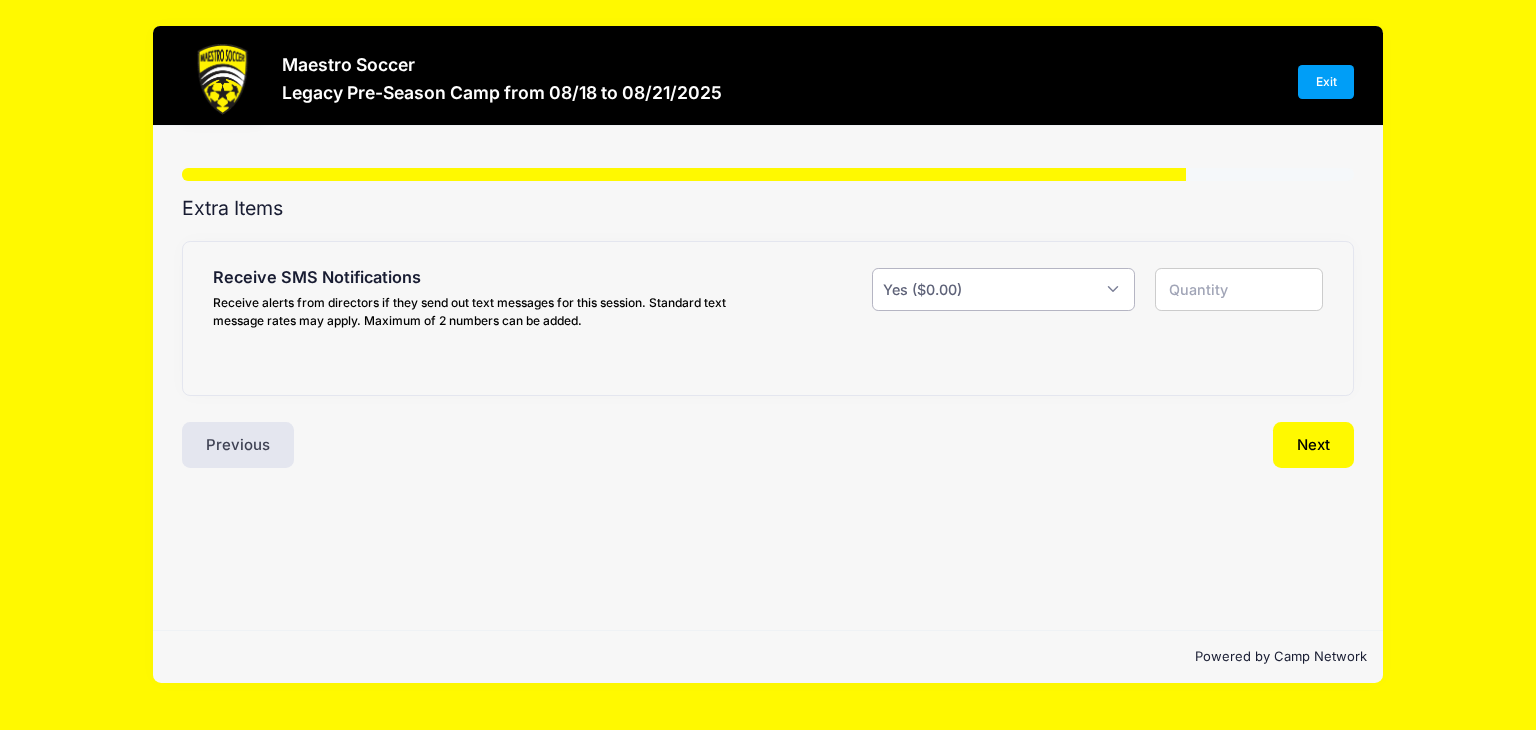 click on "Please Select Yes ($0.00)
No" at bounding box center (1003, 289) 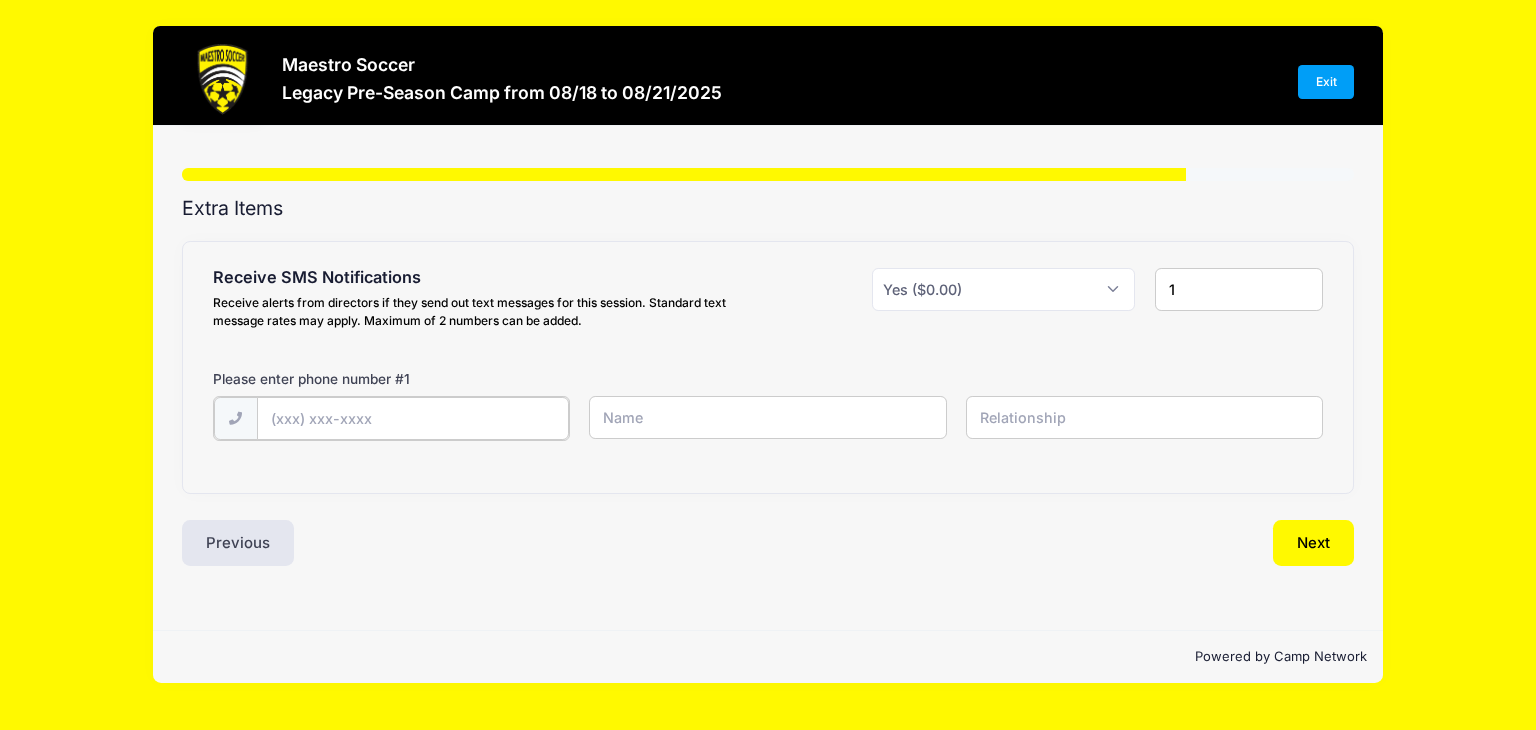 click at bounding box center [0, 0] 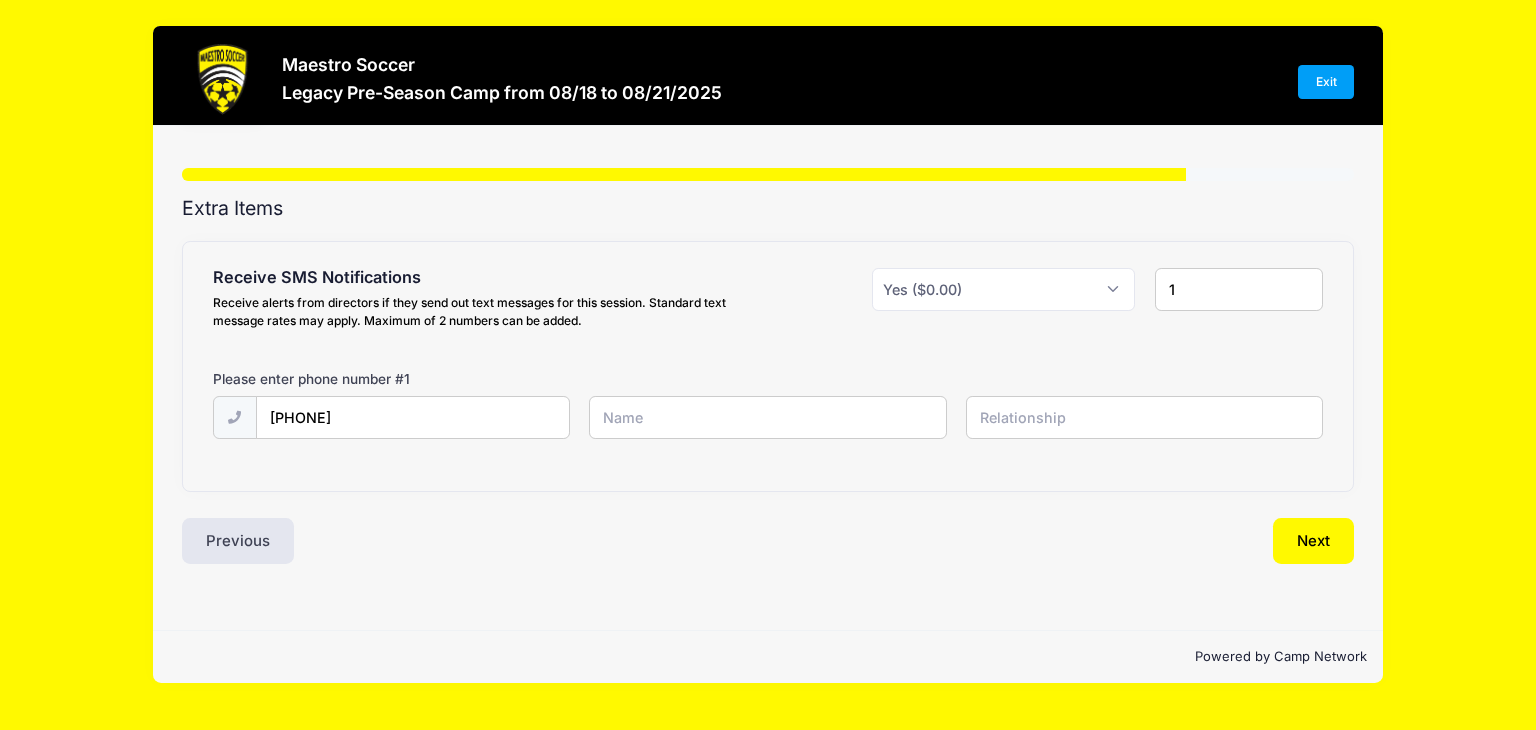 click at bounding box center (0, 0) 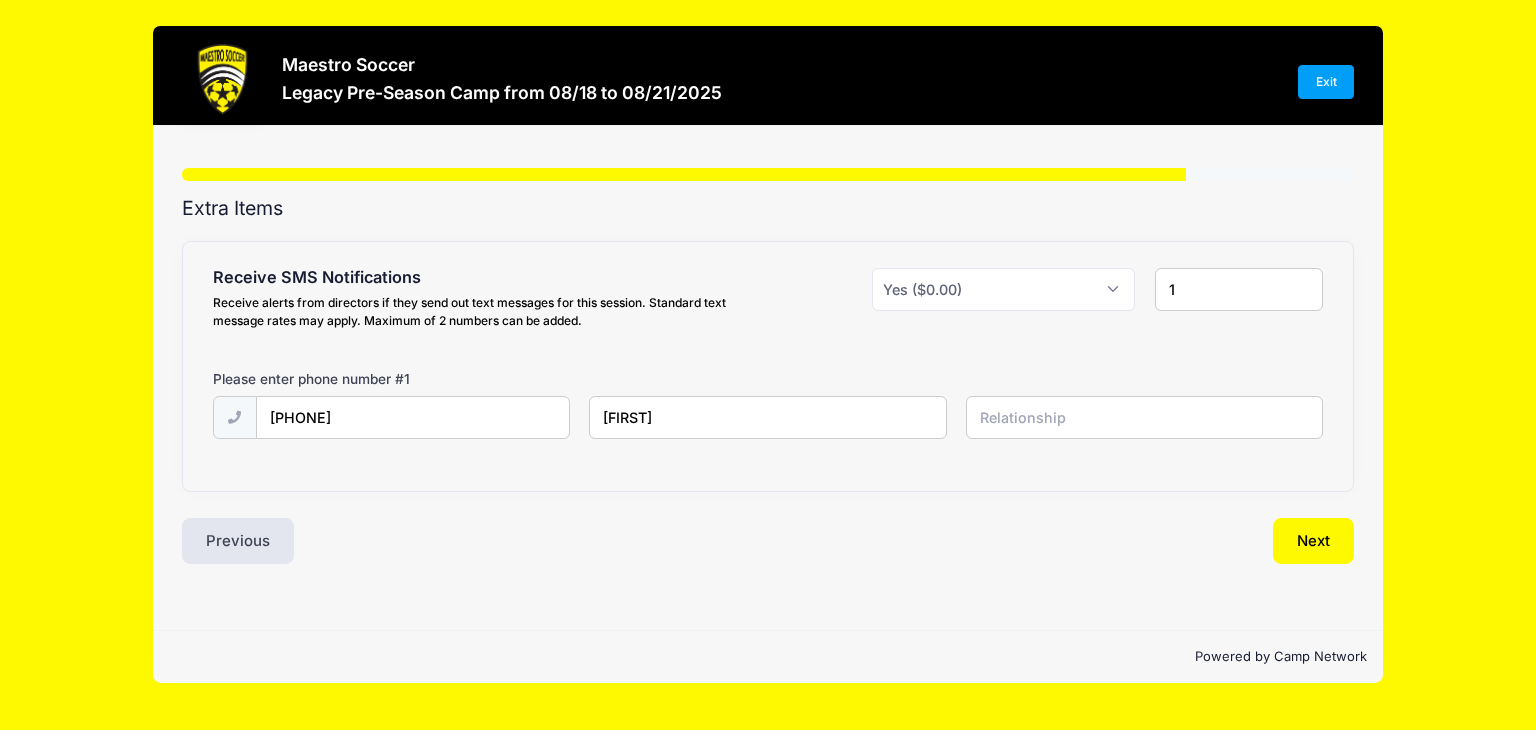 type on "[FIRST]" 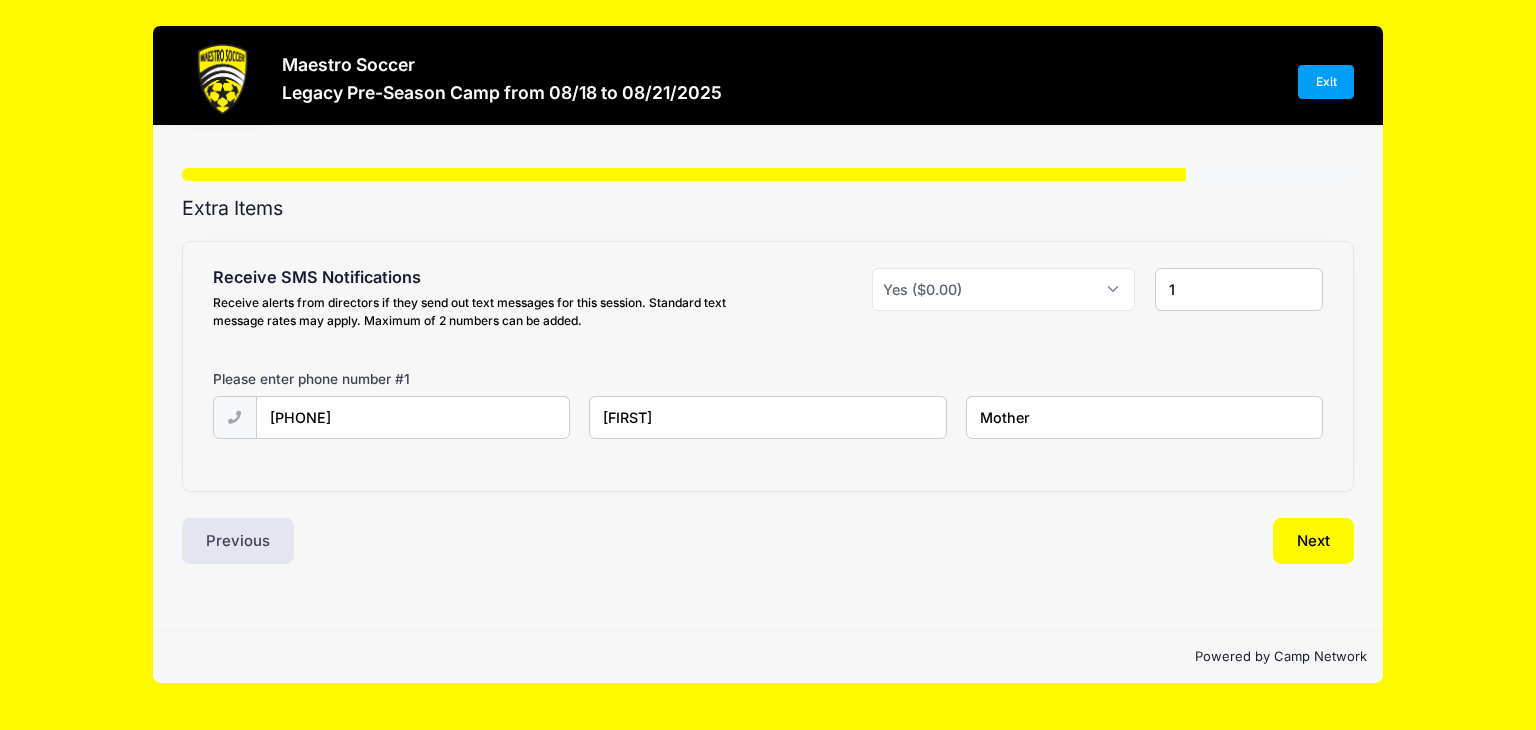 type on "Mother" 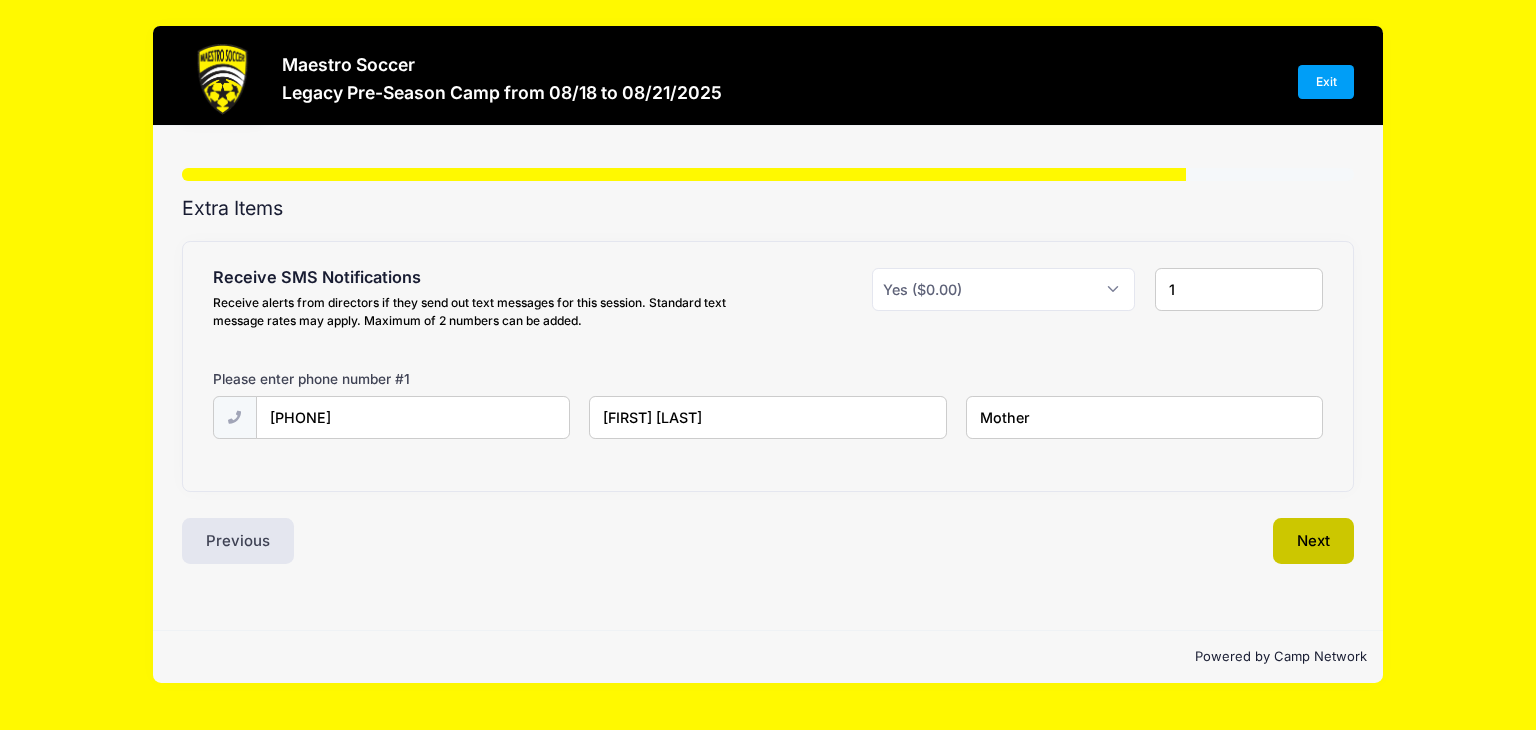 type on "[FIRST] [LAST]" 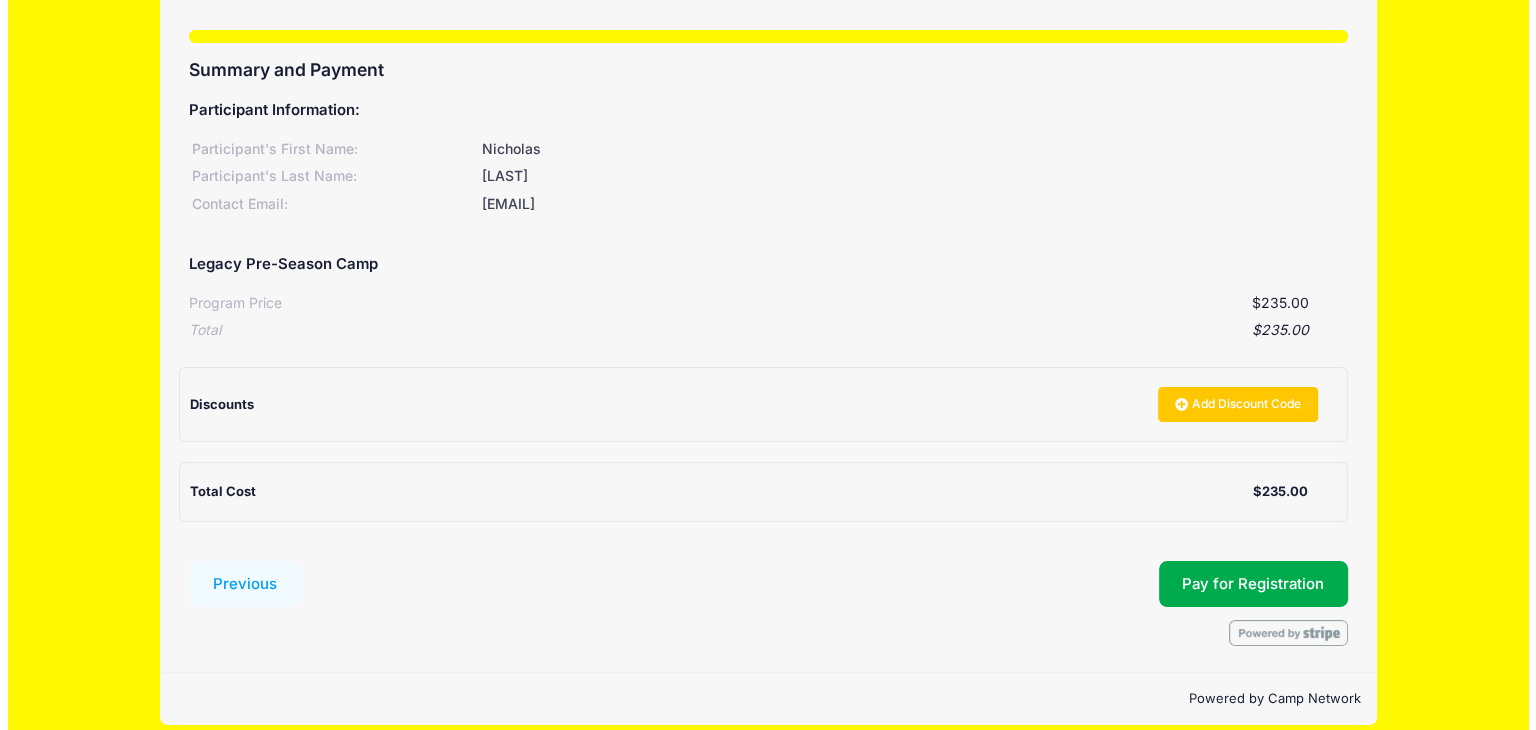 scroll, scrollTop: 157, scrollLeft: 0, axis: vertical 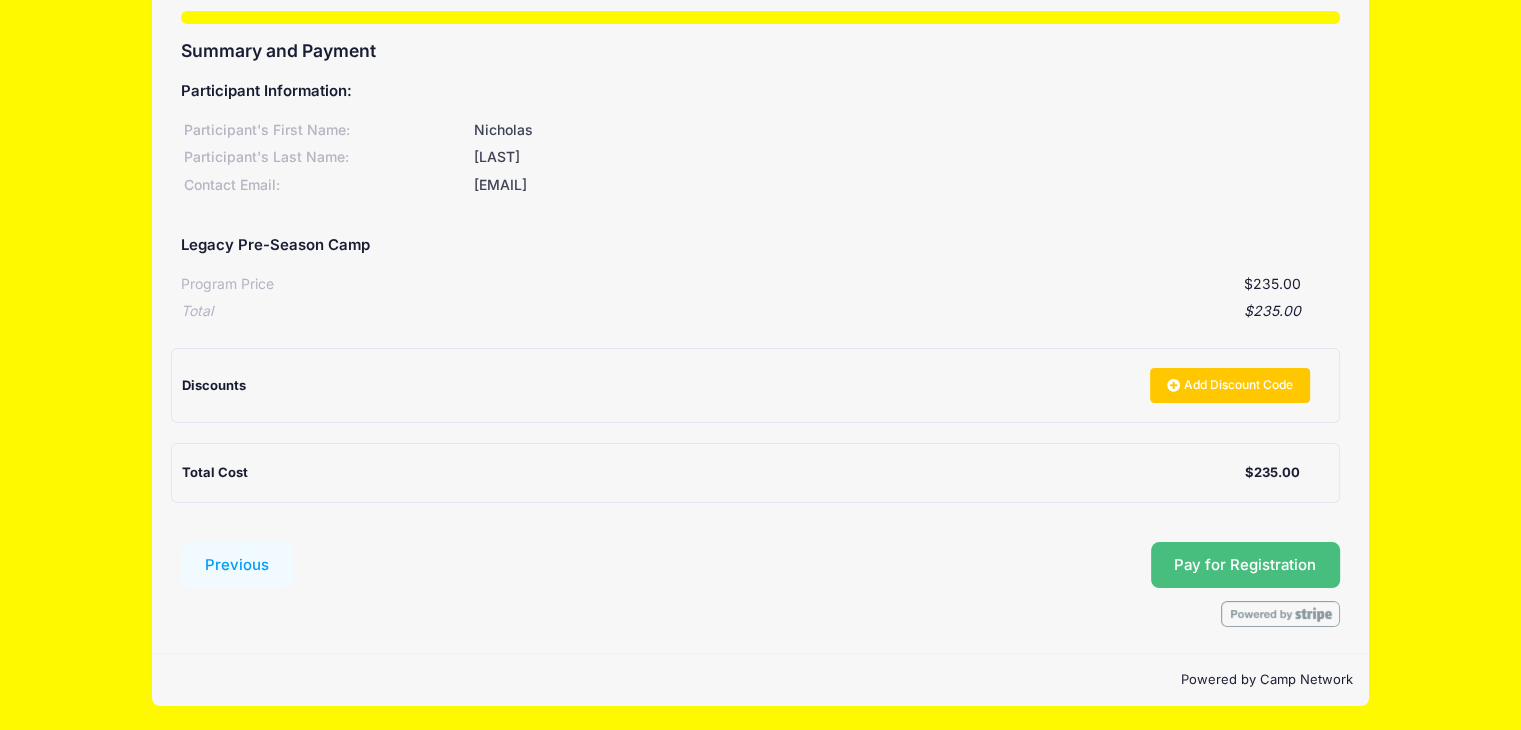 click on "Pay for Registration" at bounding box center [1245, 565] 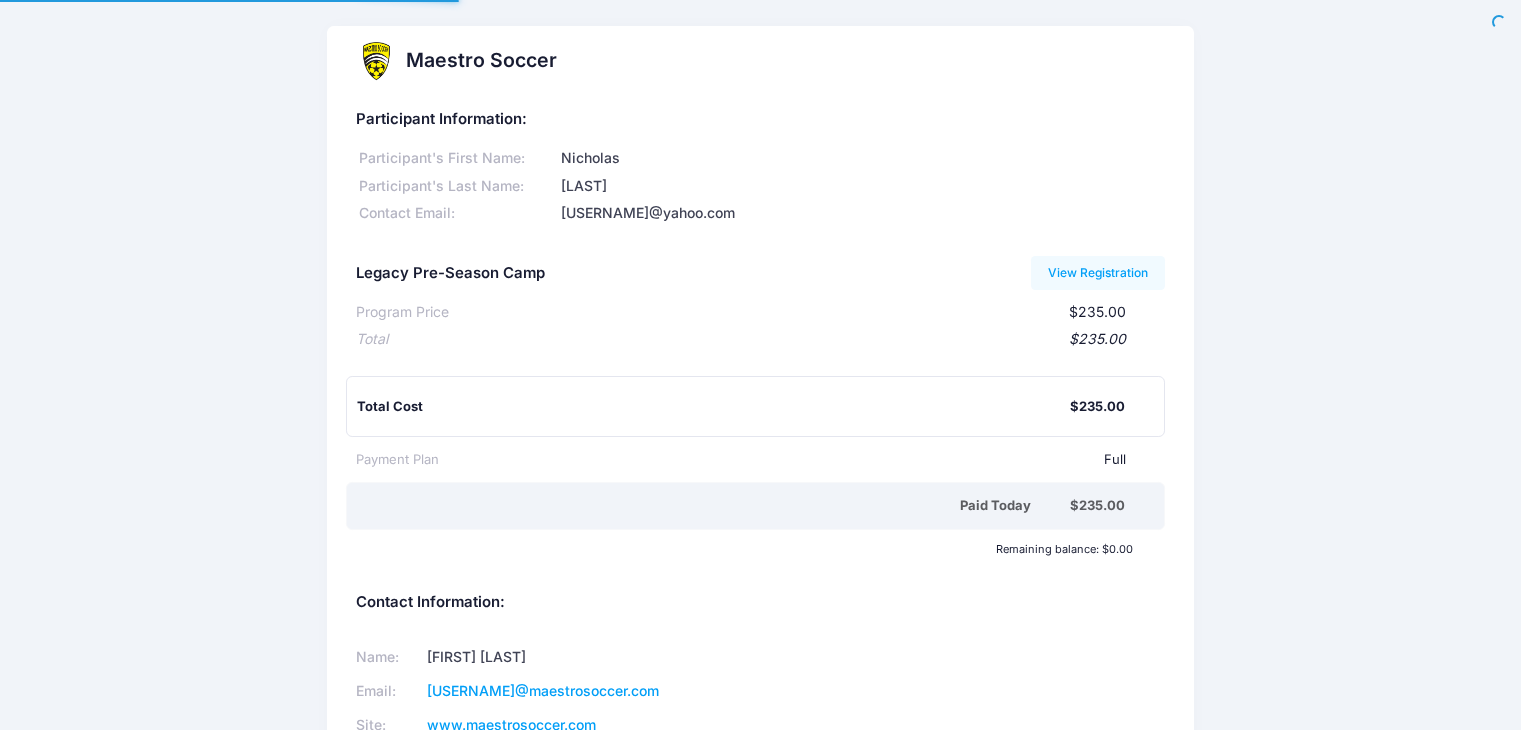 scroll, scrollTop: 0, scrollLeft: 0, axis: both 